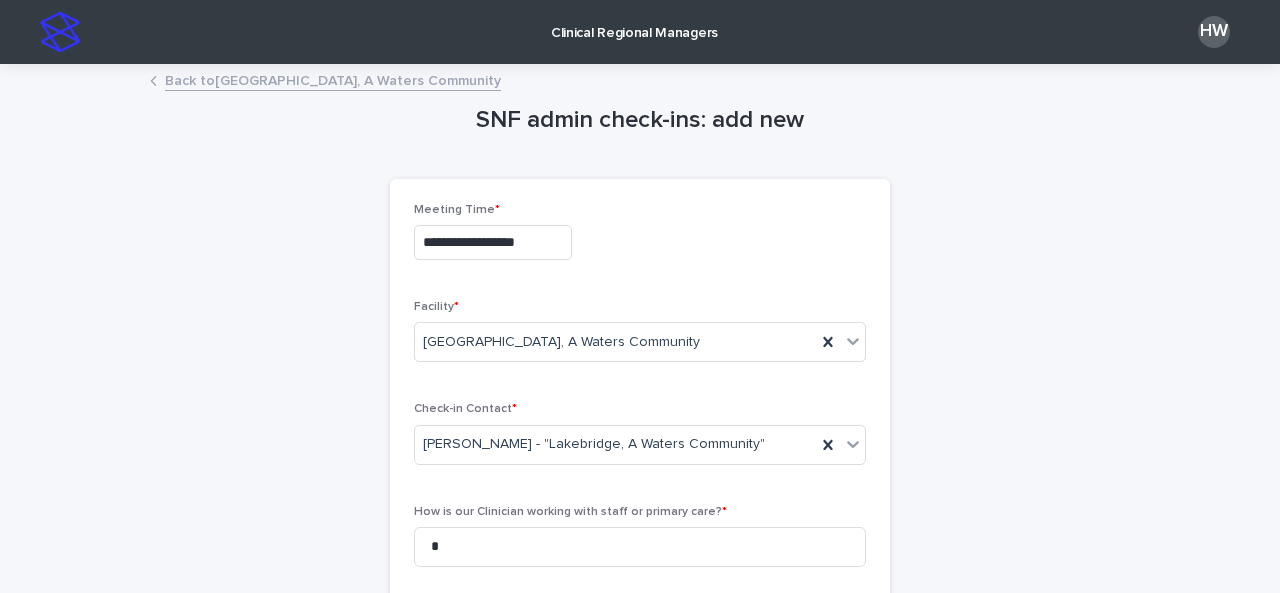 scroll, scrollTop: 0, scrollLeft: 0, axis: both 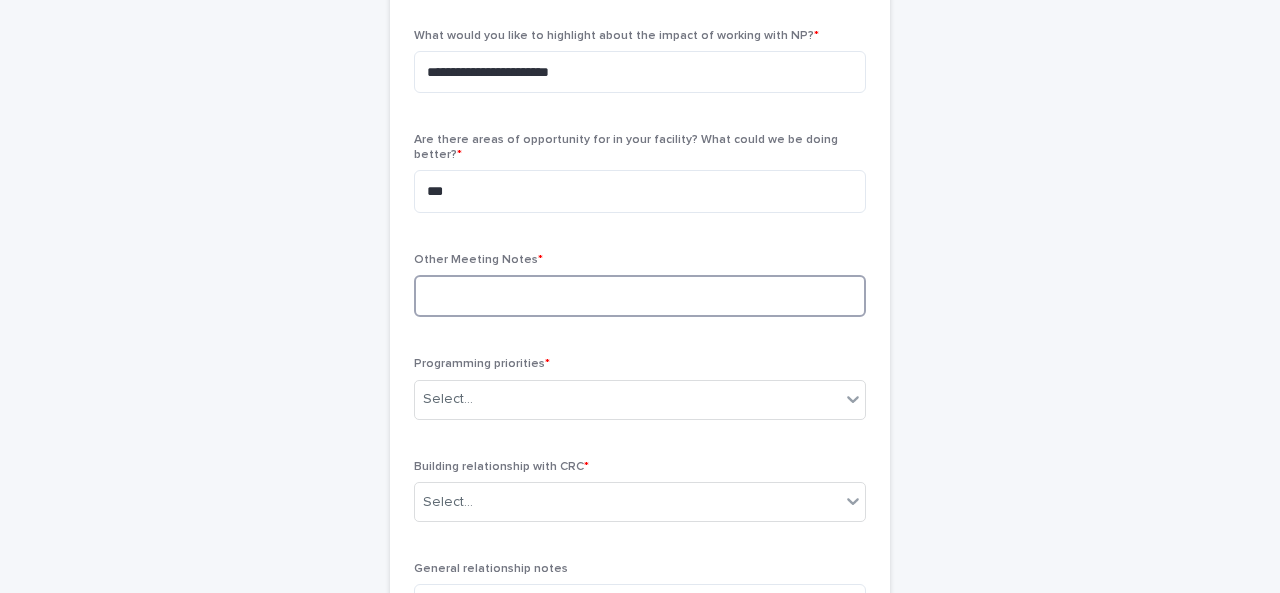 paste on "**********" 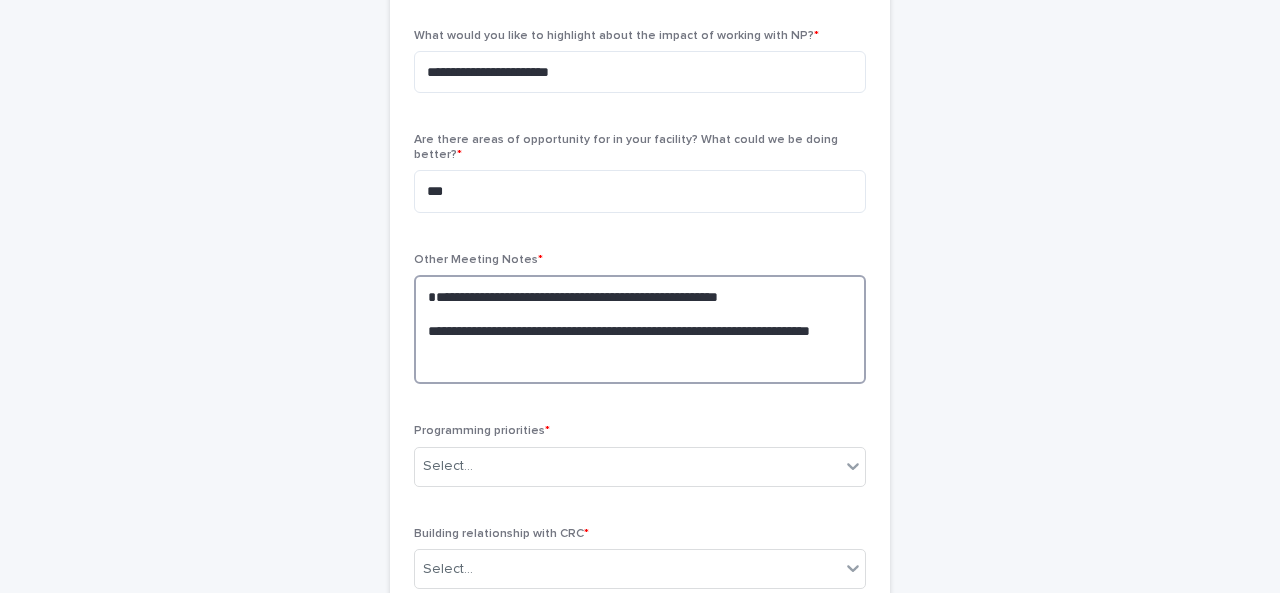 click on "**********" at bounding box center (640, 329) 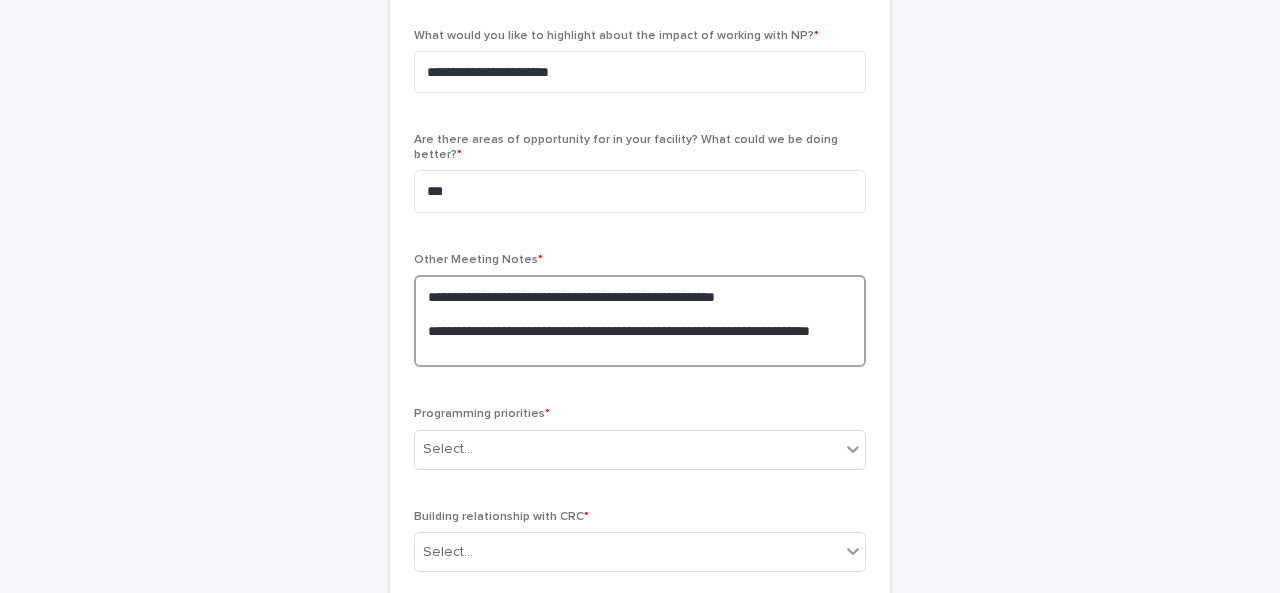 click on "**********" at bounding box center [640, 321] 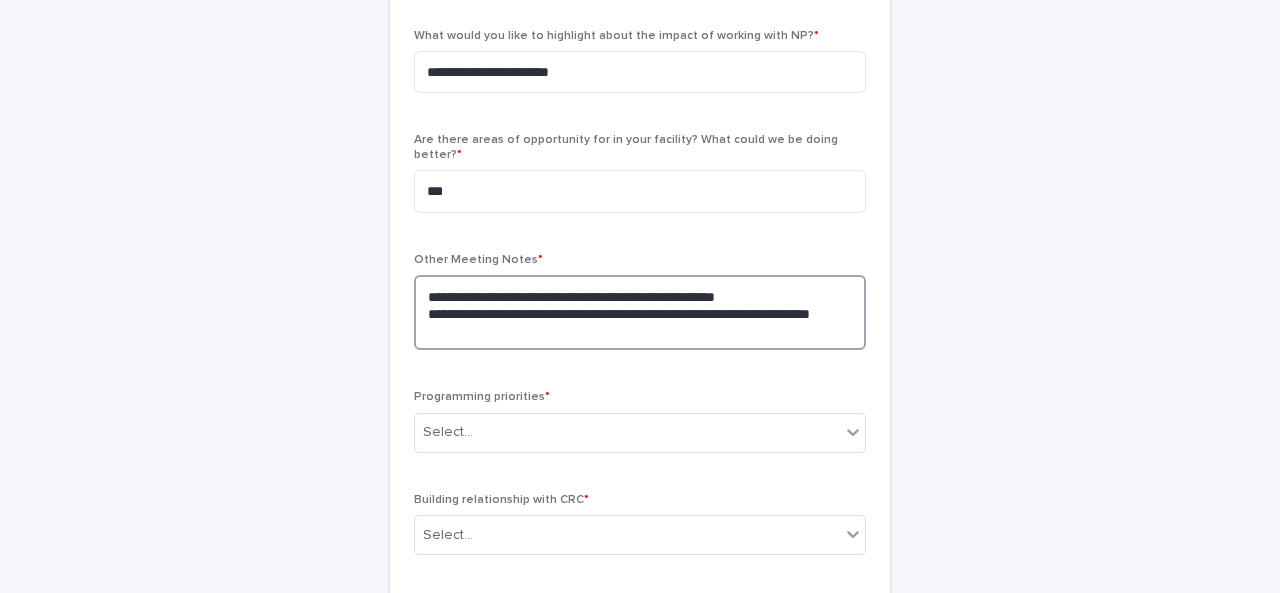 click on "**********" at bounding box center (640, 312) 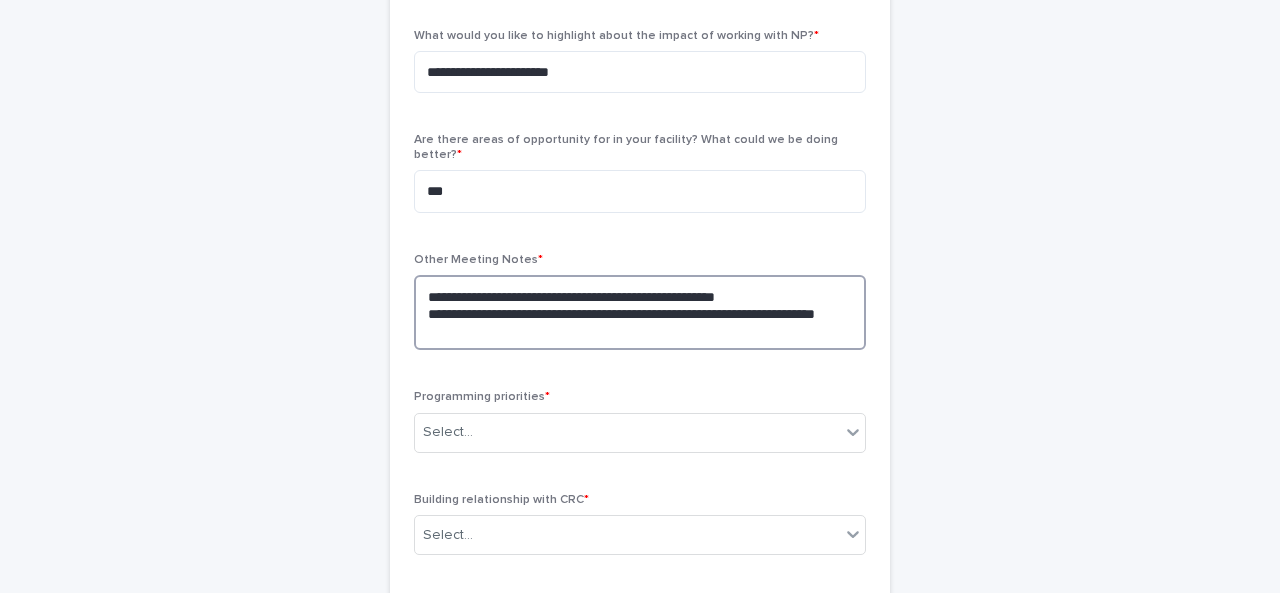 click on "**********" at bounding box center [640, 312] 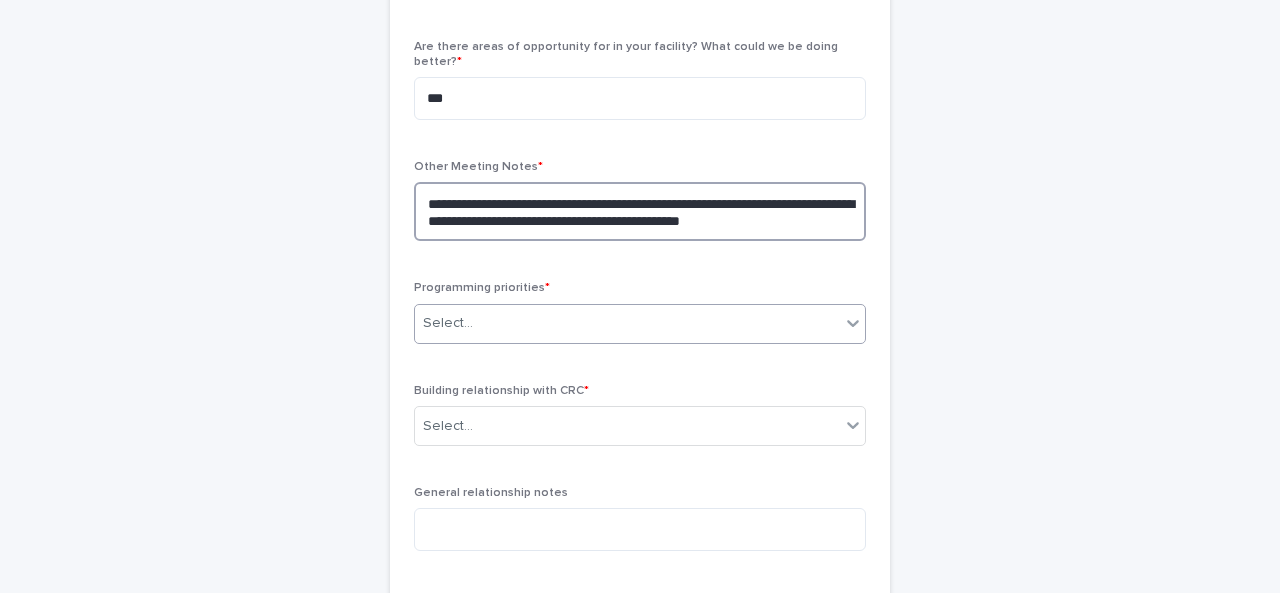 scroll, scrollTop: 882, scrollLeft: 0, axis: vertical 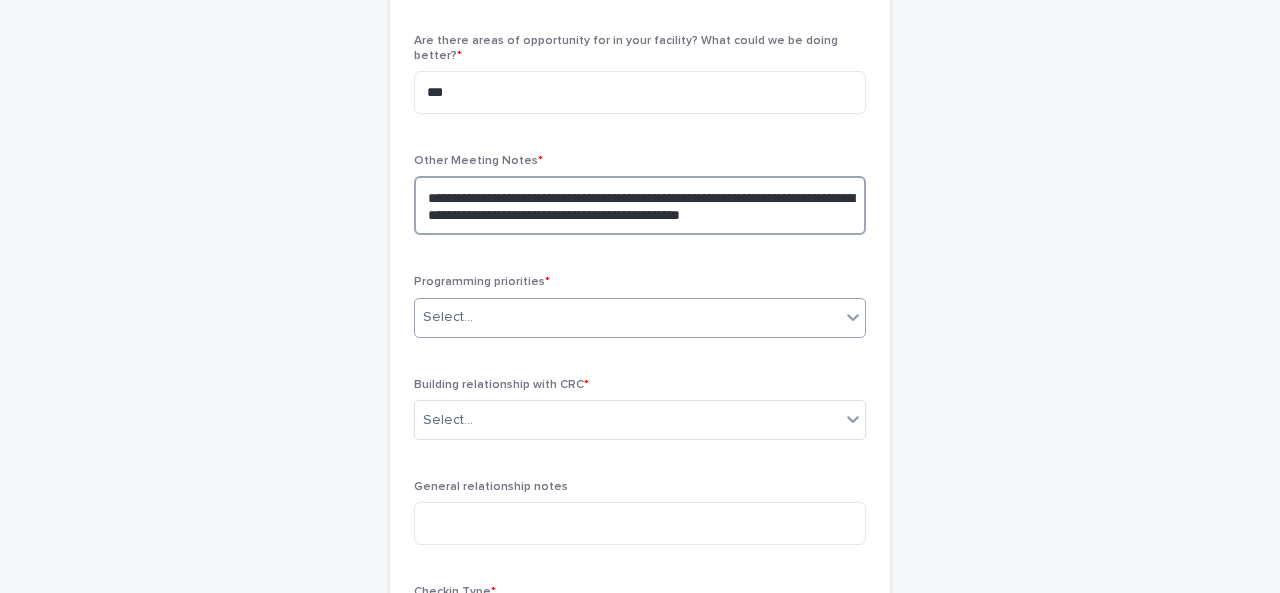 type on "**********" 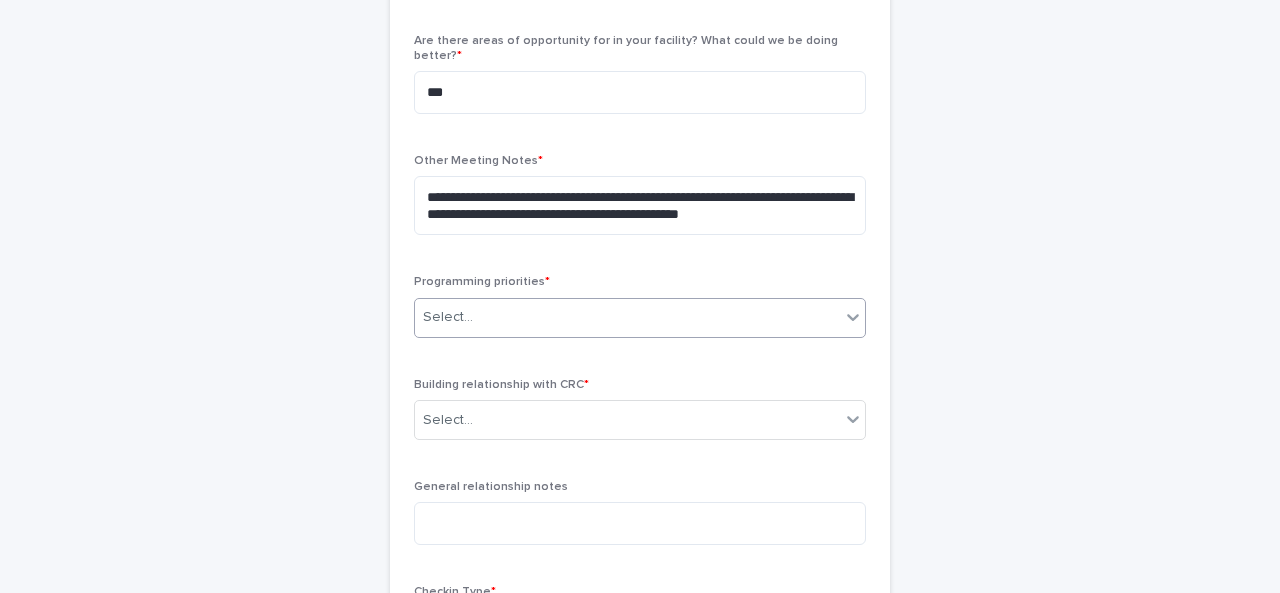 click on "Select..." at bounding box center (448, 317) 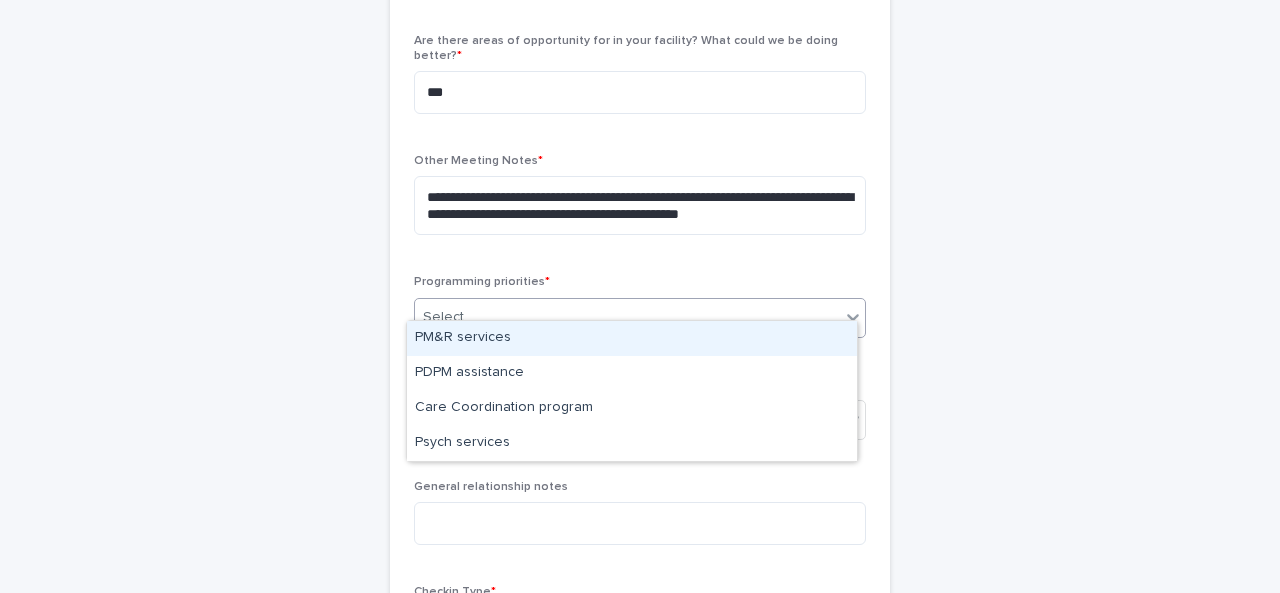 click on "PM&R services" at bounding box center [632, 338] 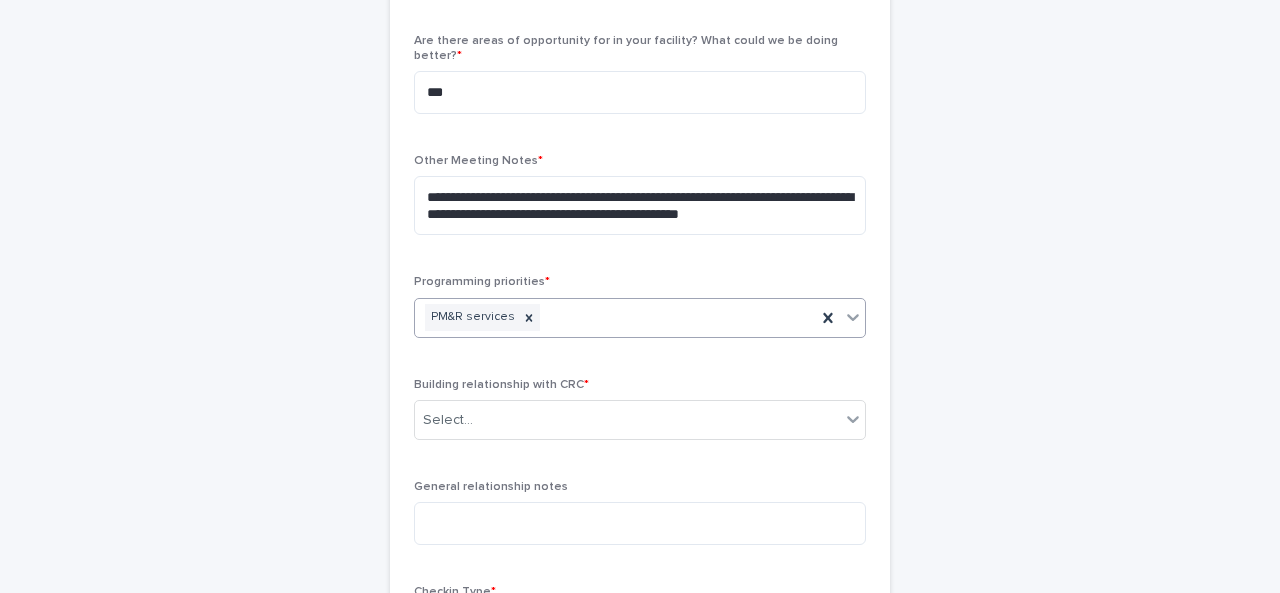 click on "PM&R services" at bounding box center [615, 317] 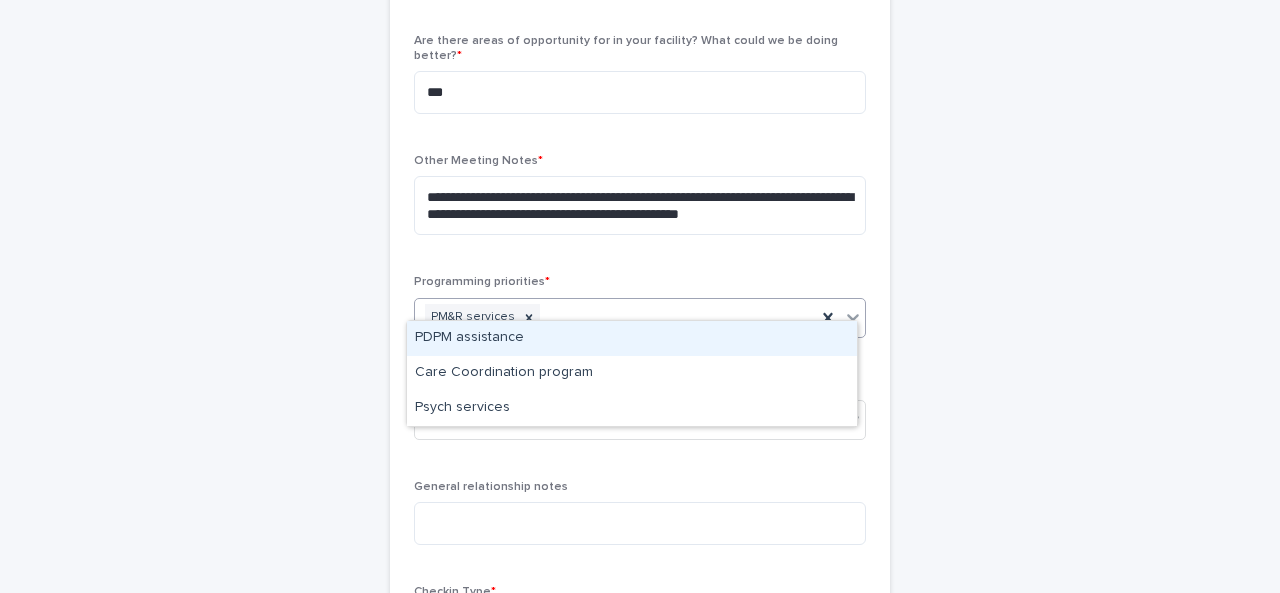 click on "PDPM assistance" at bounding box center (632, 338) 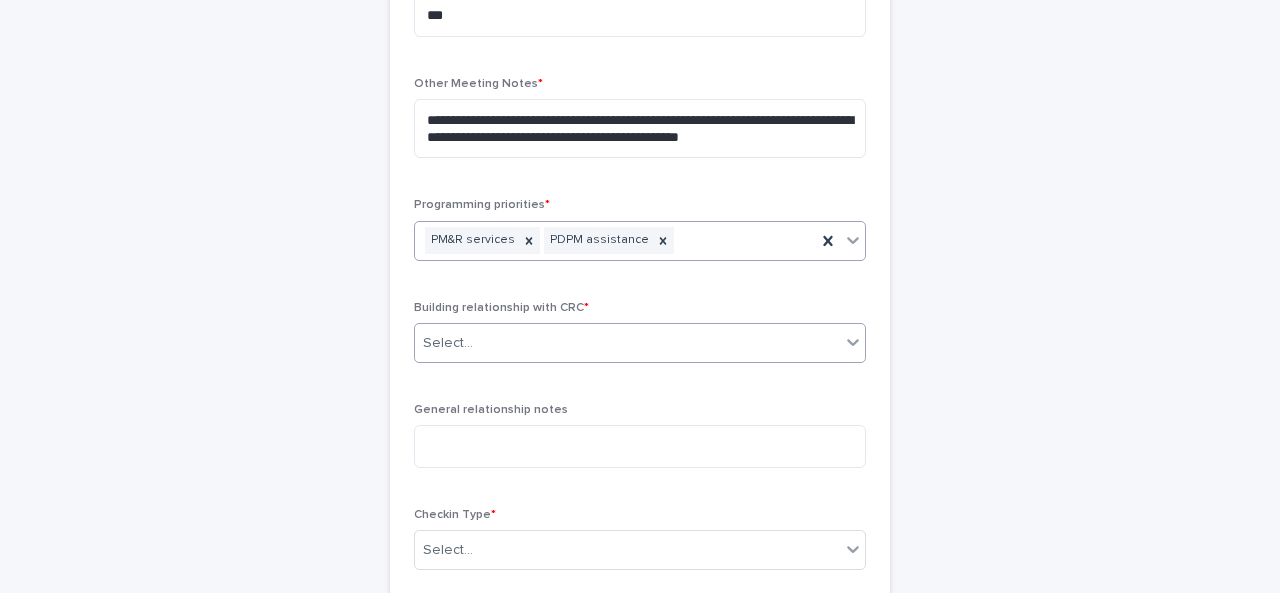 scroll, scrollTop: 958, scrollLeft: 0, axis: vertical 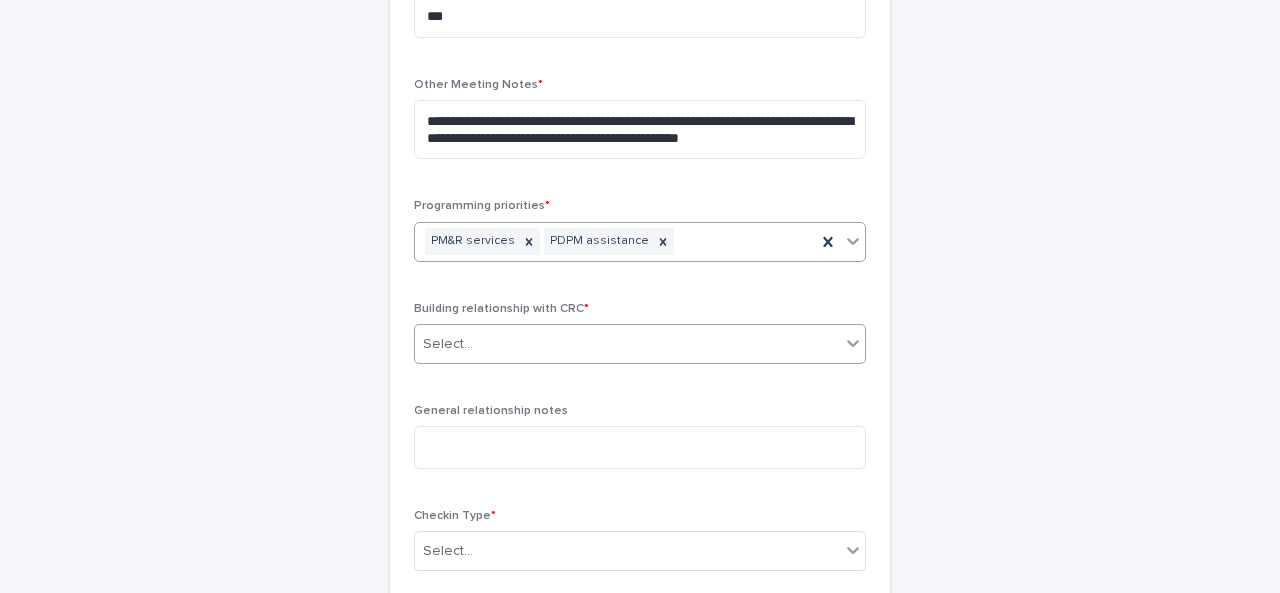 click on "Select..." at bounding box center [627, 344] 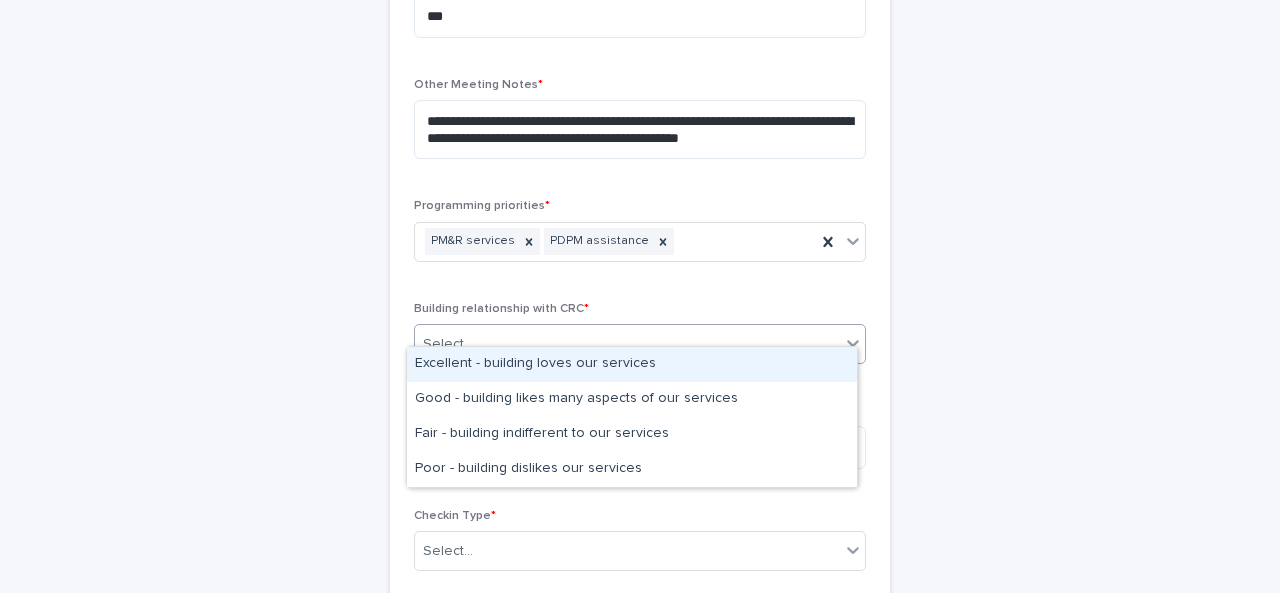 click on "Excellent - building loves our services" at bounding box center (632, 364) 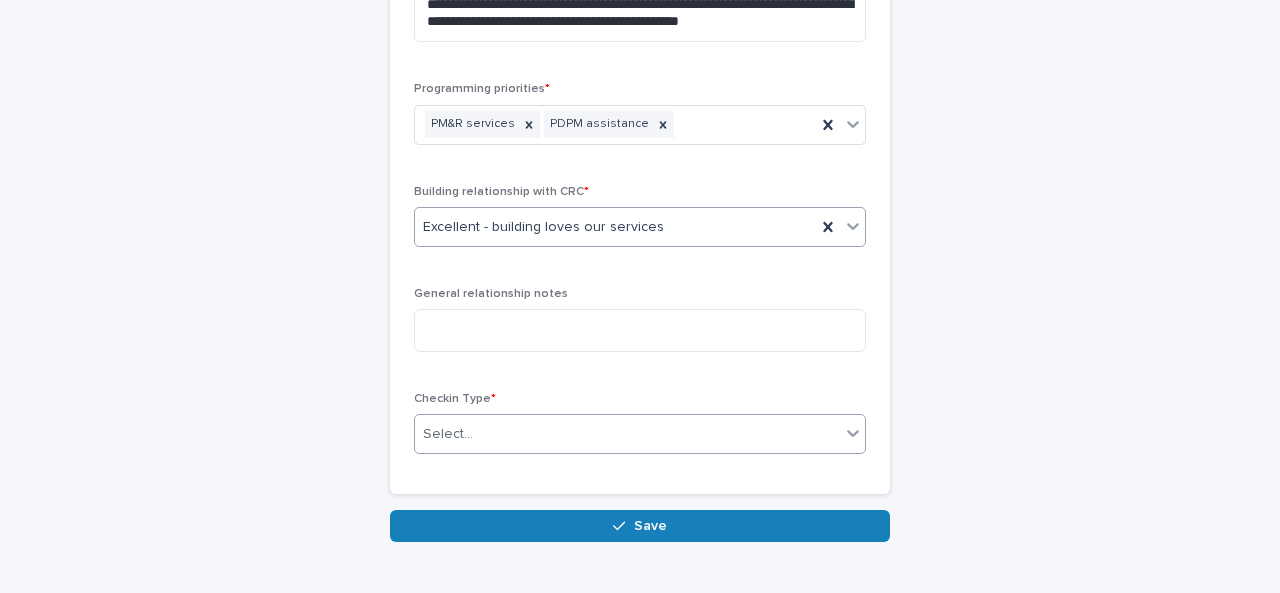scroll, scrollTop: 1074, scrollLeft: 0, axis: vertical 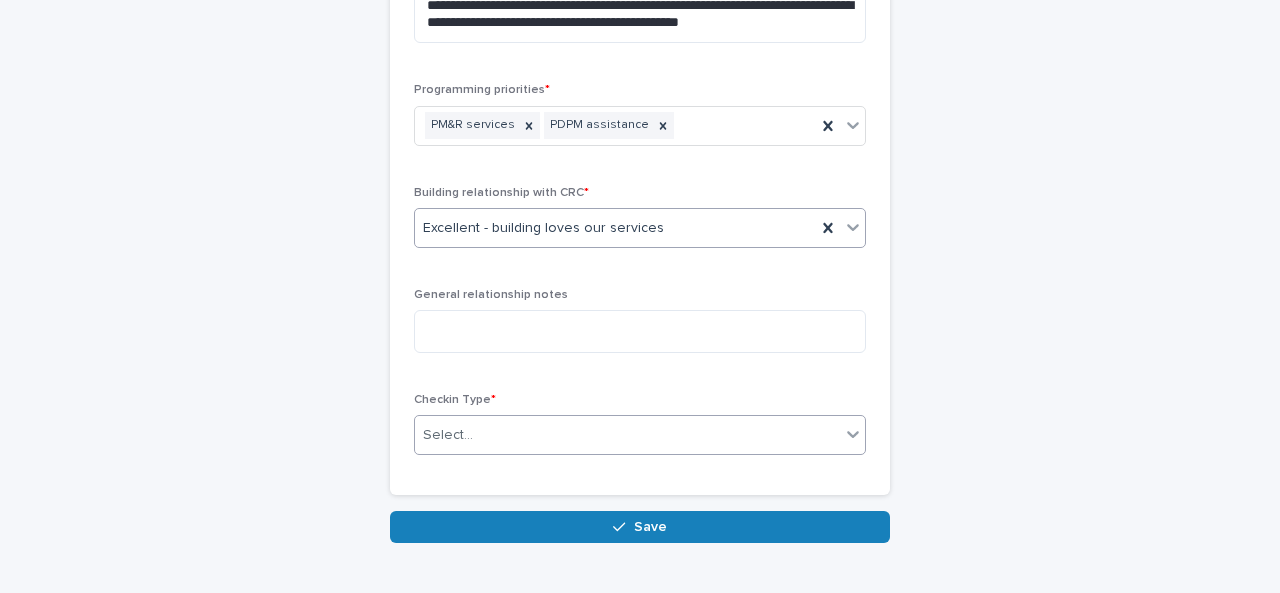click on "Select..." at bounding box center (448, 435) 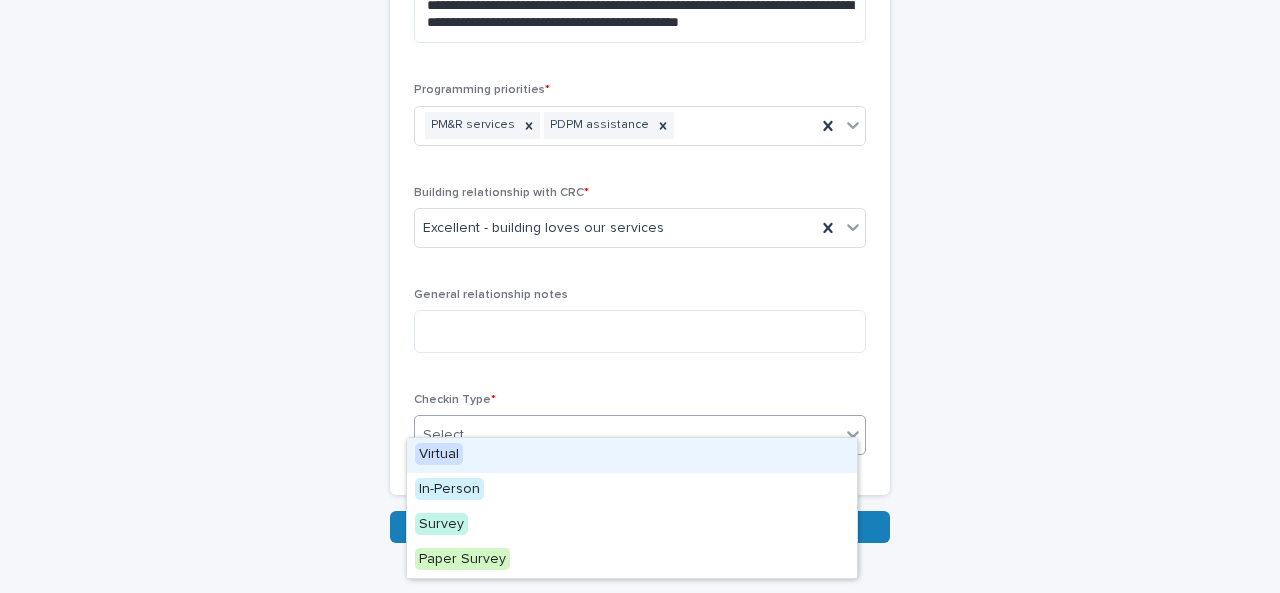 click on "Virtual" at bounding box center (439, 454) 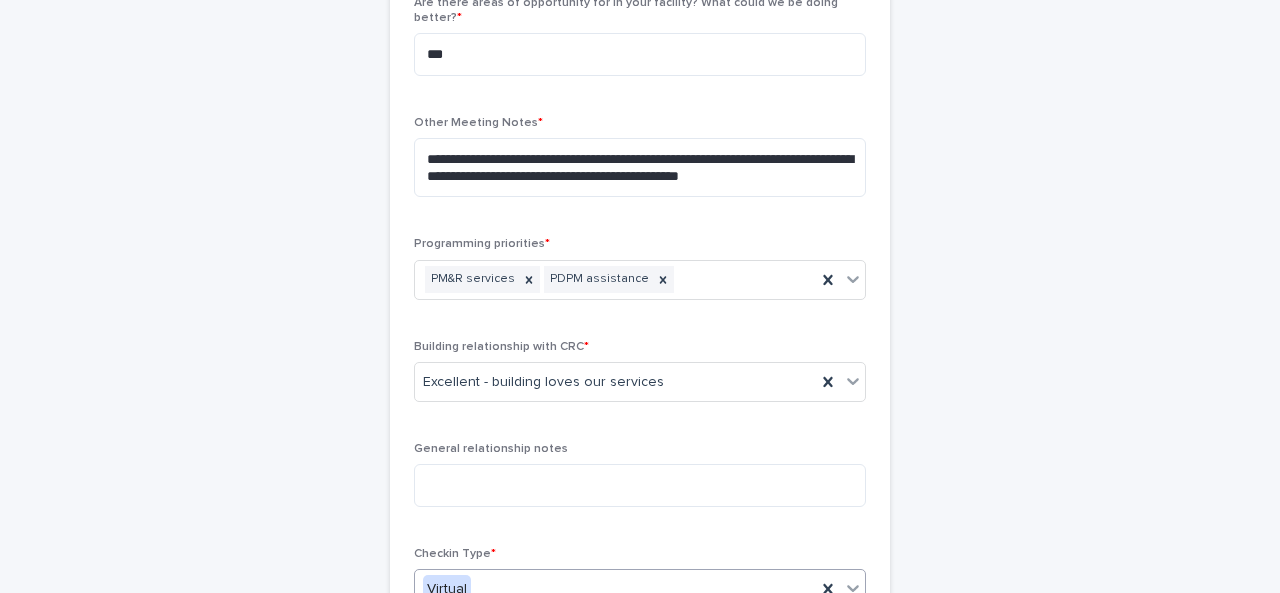 scroll, scrollTop: 966, scrollLeft: 0, axis: vertical 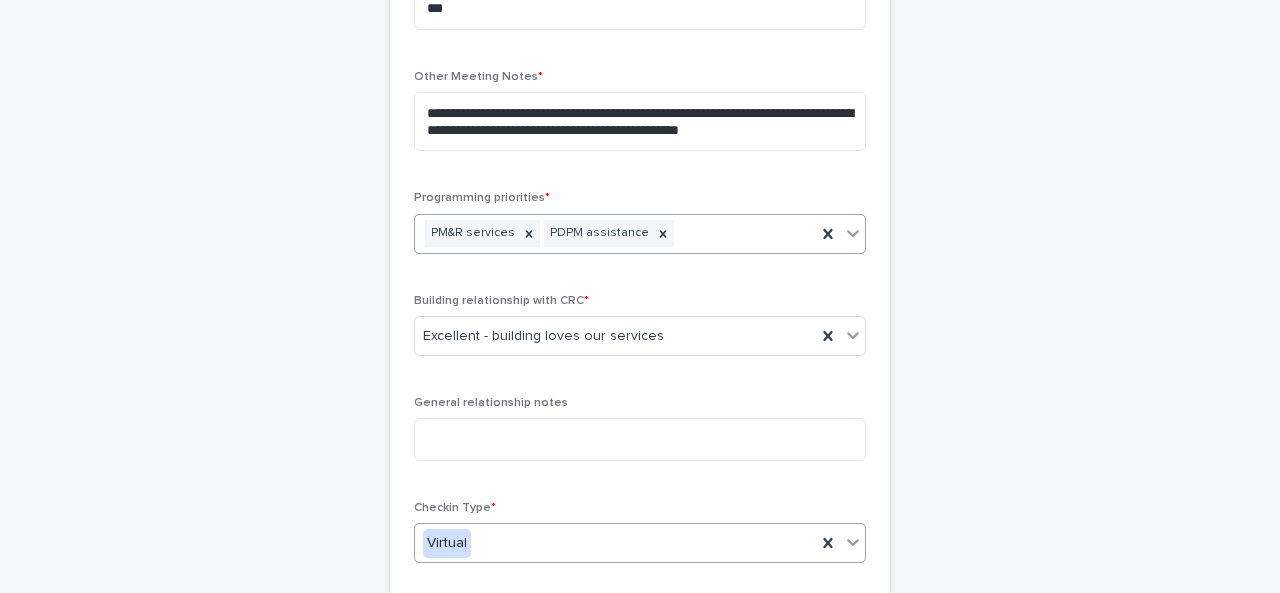click on "PM&R services PDPM assistance" at bounding box center [615, 233] 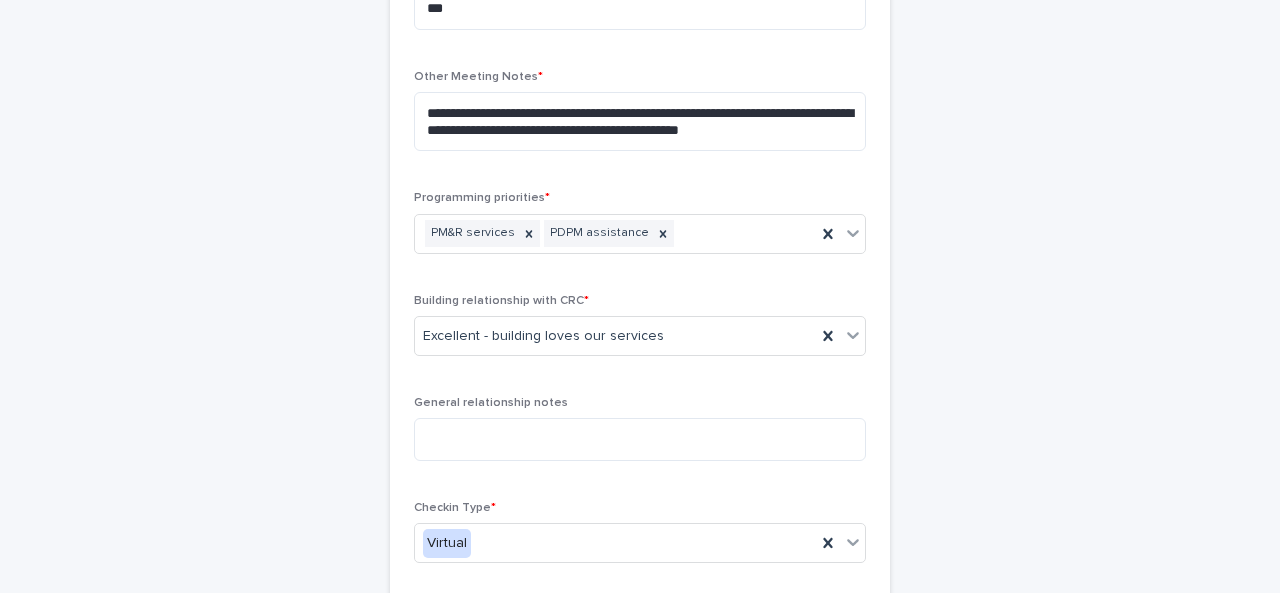 click on "**********" at bounding box center (640, -92) 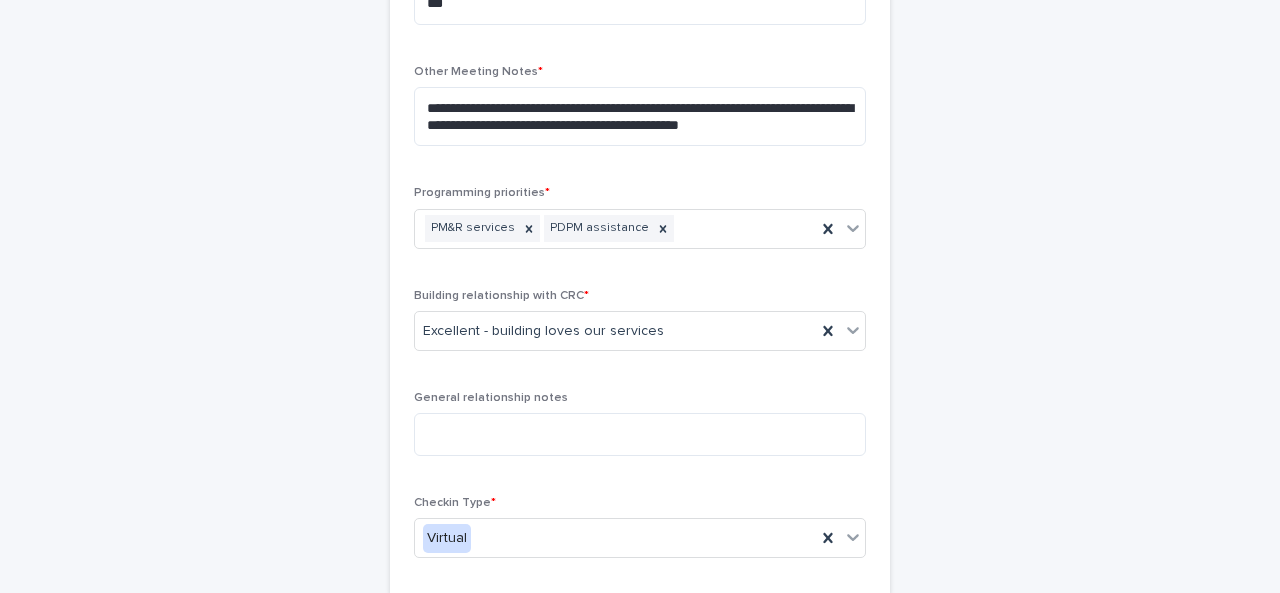 scroll, scrollTop: 972, scrollLeft: 0, axis: vertical 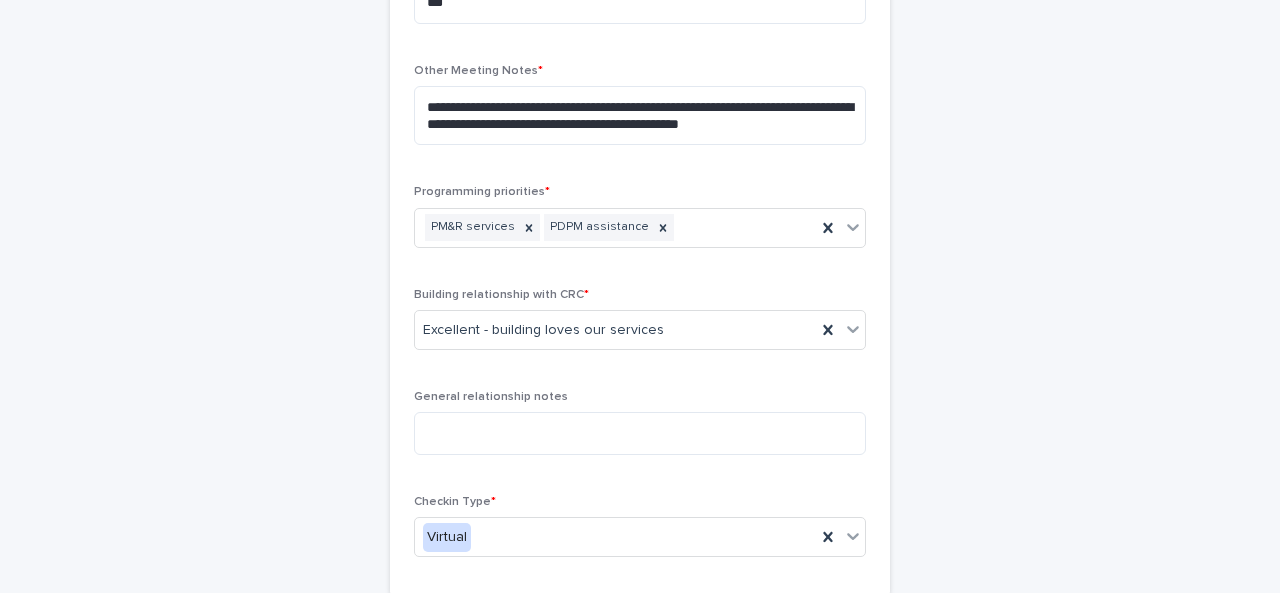 click on "**********" at bounding box center (640, -98) 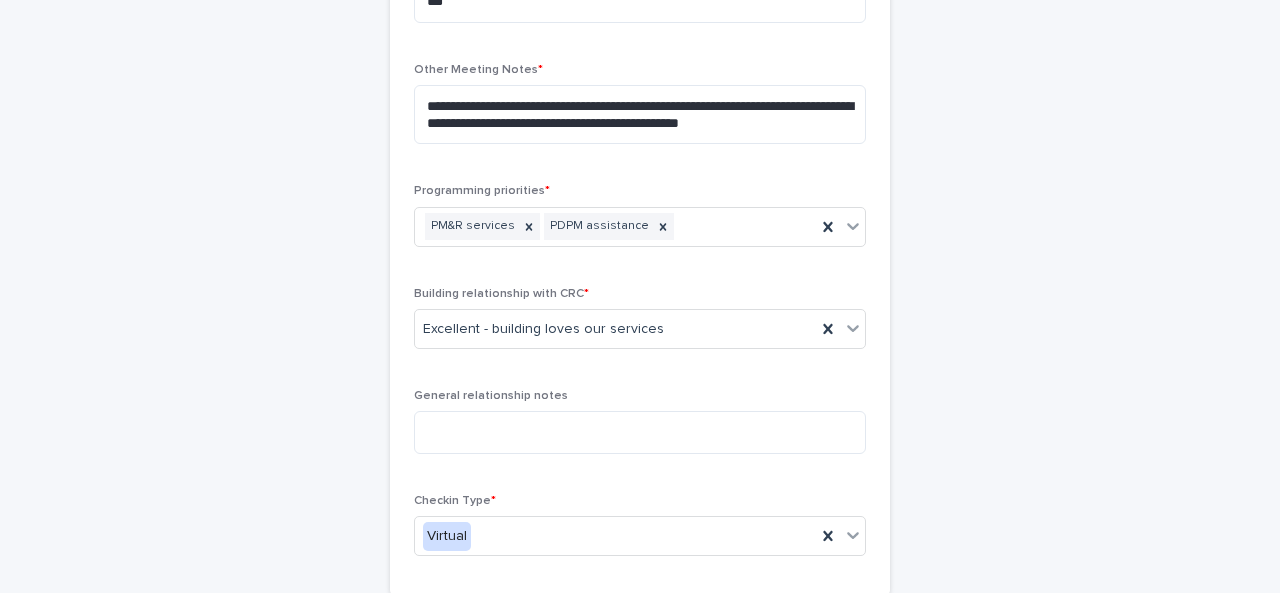 scroll, scrollTop: 1059, scrollLeft: 0, axis: vertical 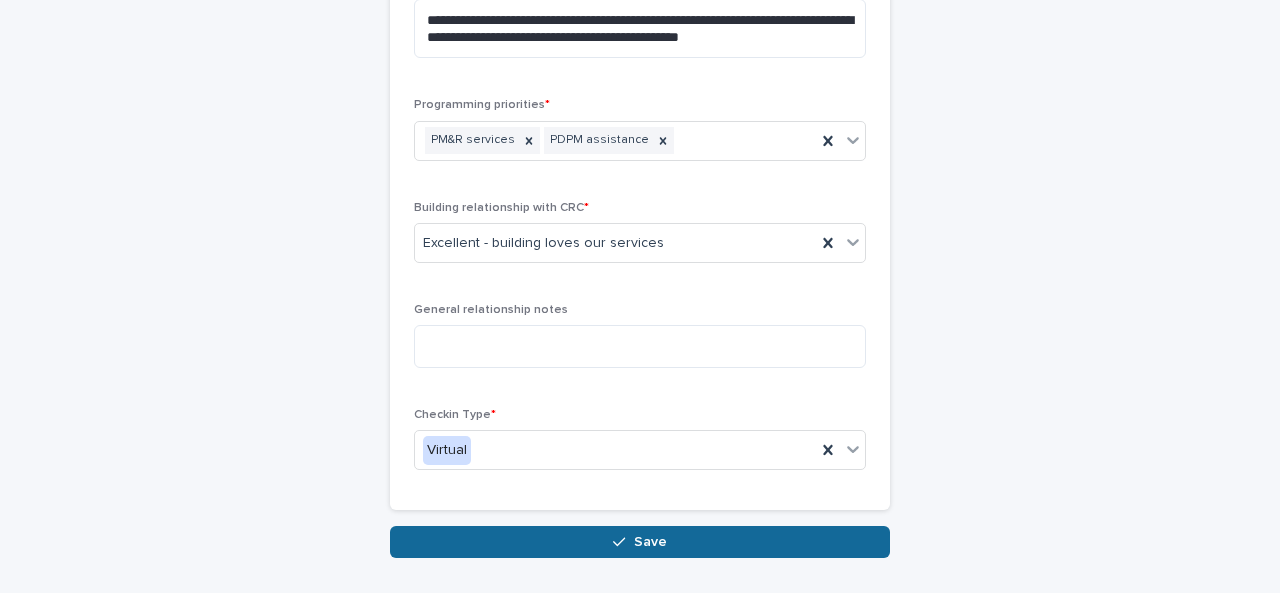 click 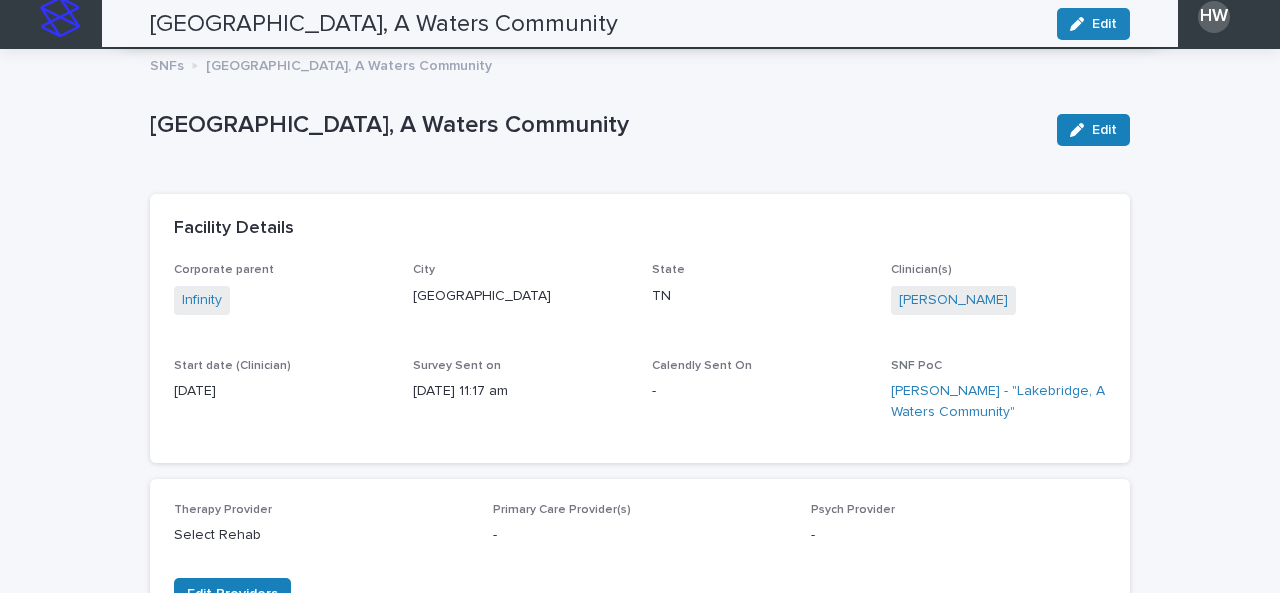 scroll, scrollTop: 0, scrollLeft: 0, axis: both 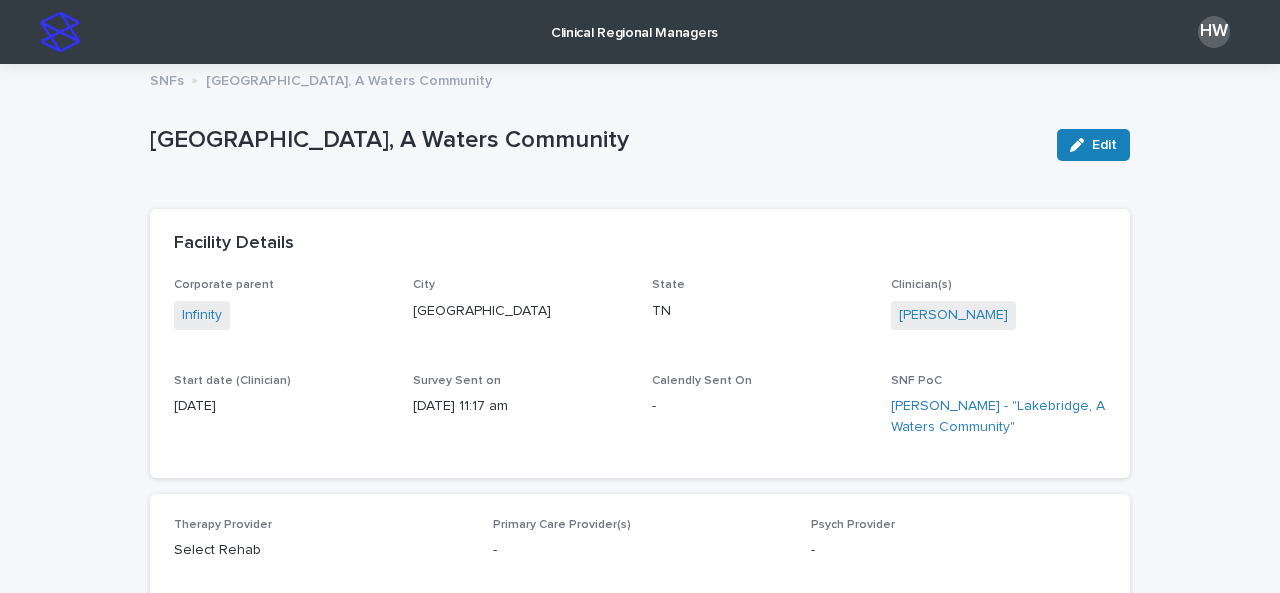 click on "Clinical Regional Managers" at bounding box center [634, 21] 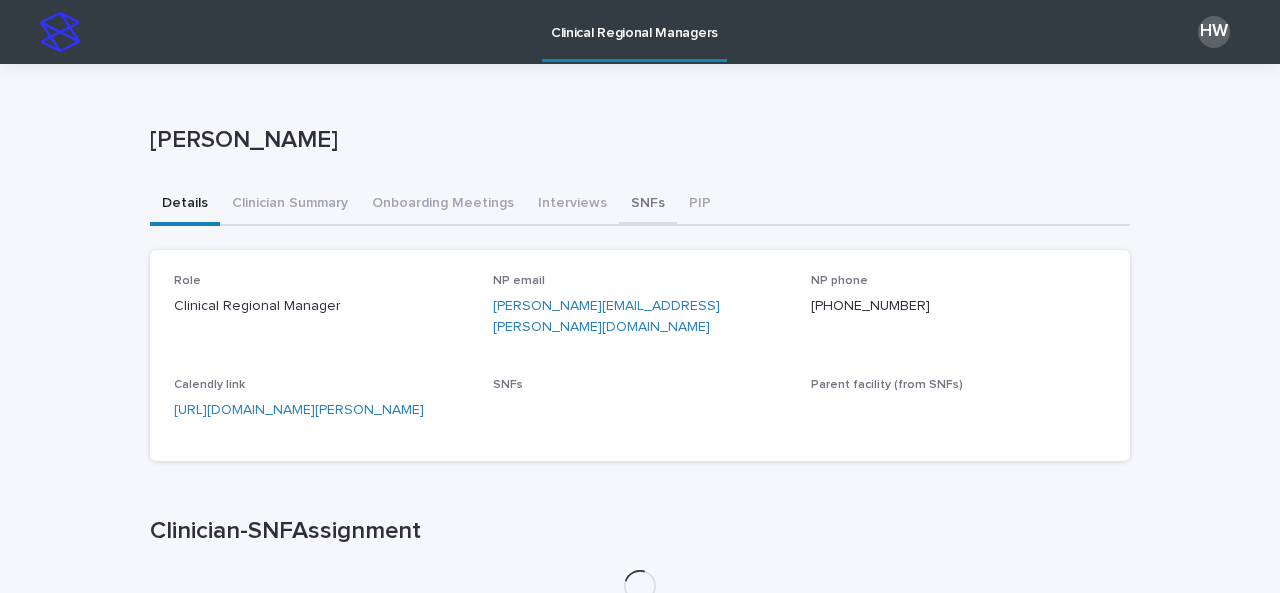 click on "SNFs" at bounding box center (648, 205) 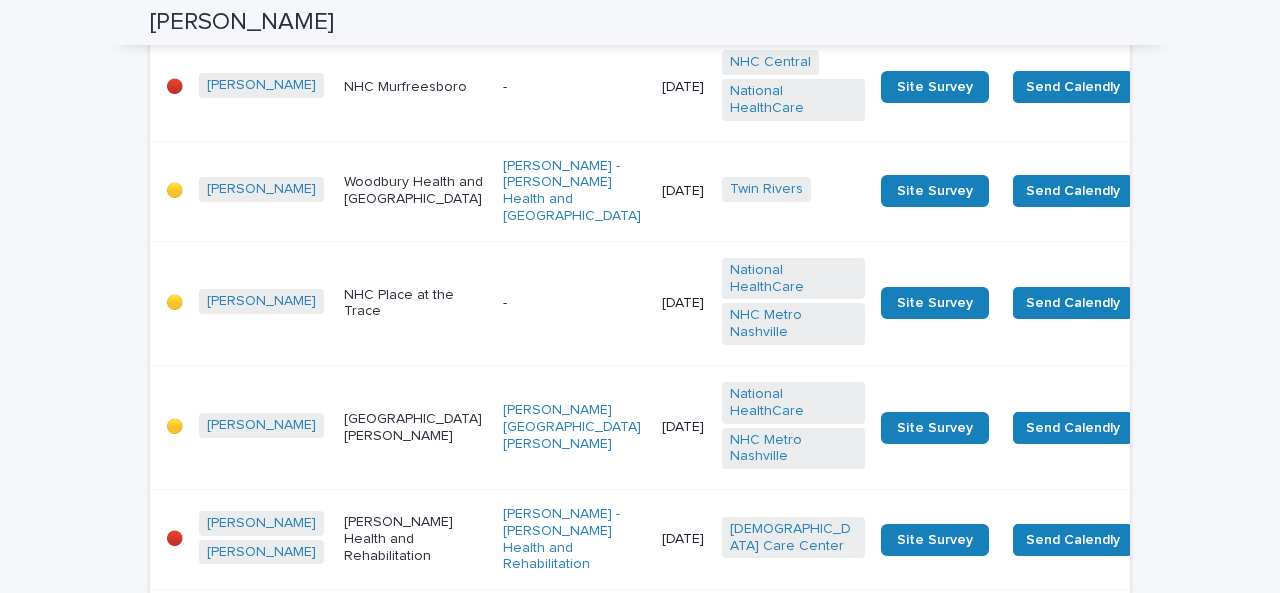 scroll, scrollTop: 2514, scrollLeft: 0, axis: vertical 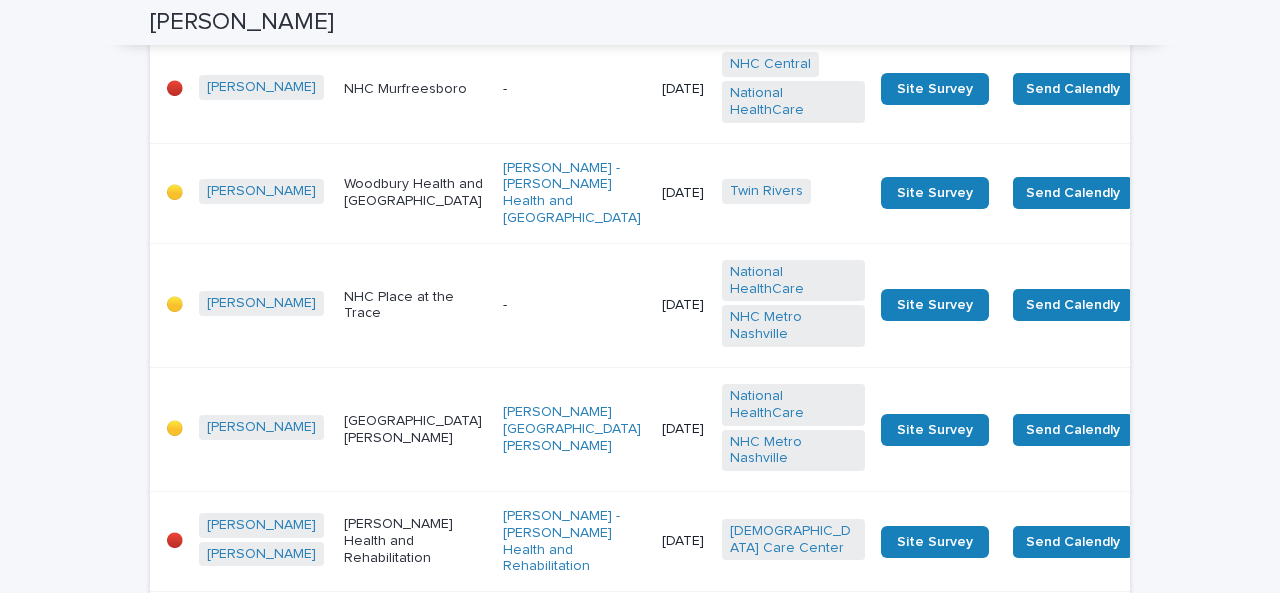 click on "NHC Murfreesboro" at bounding box center [415, 89] 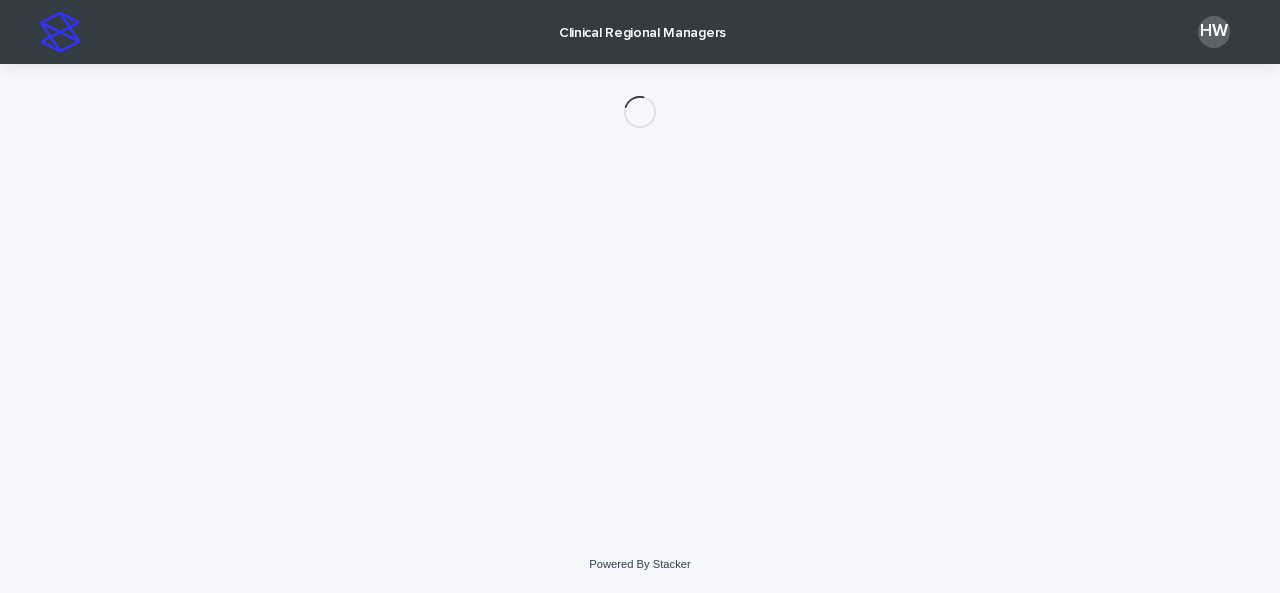 scroll, scrollTop: 0, scrollLeft: 0, axis: both 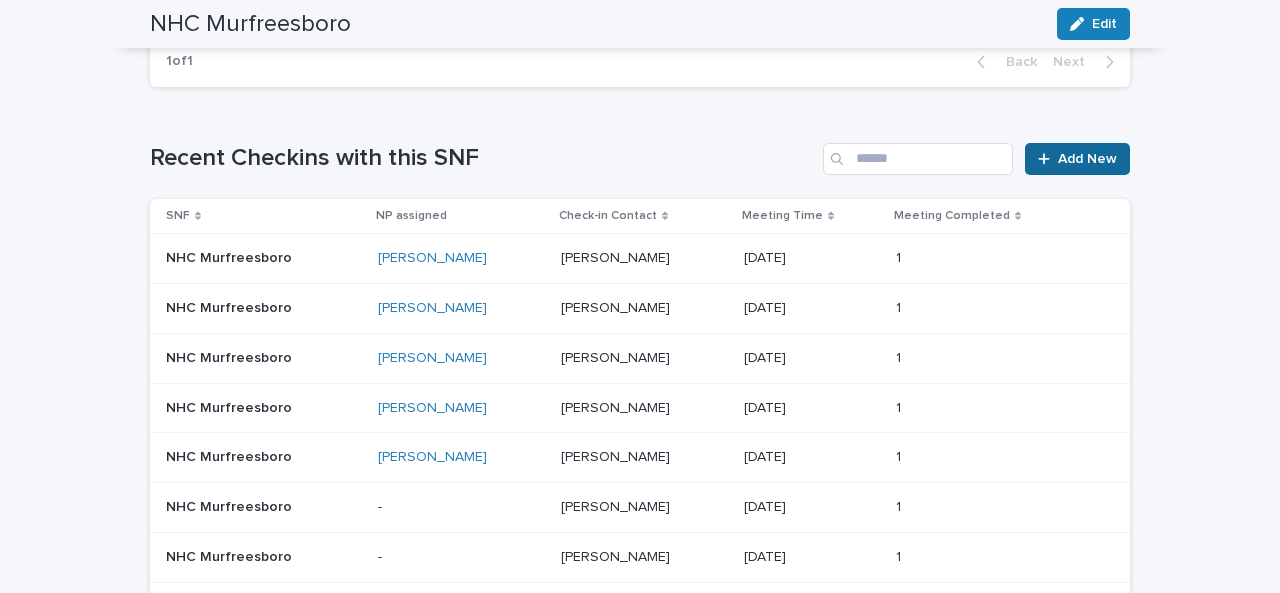click on "Add New" at bounding box center (1087, 159) 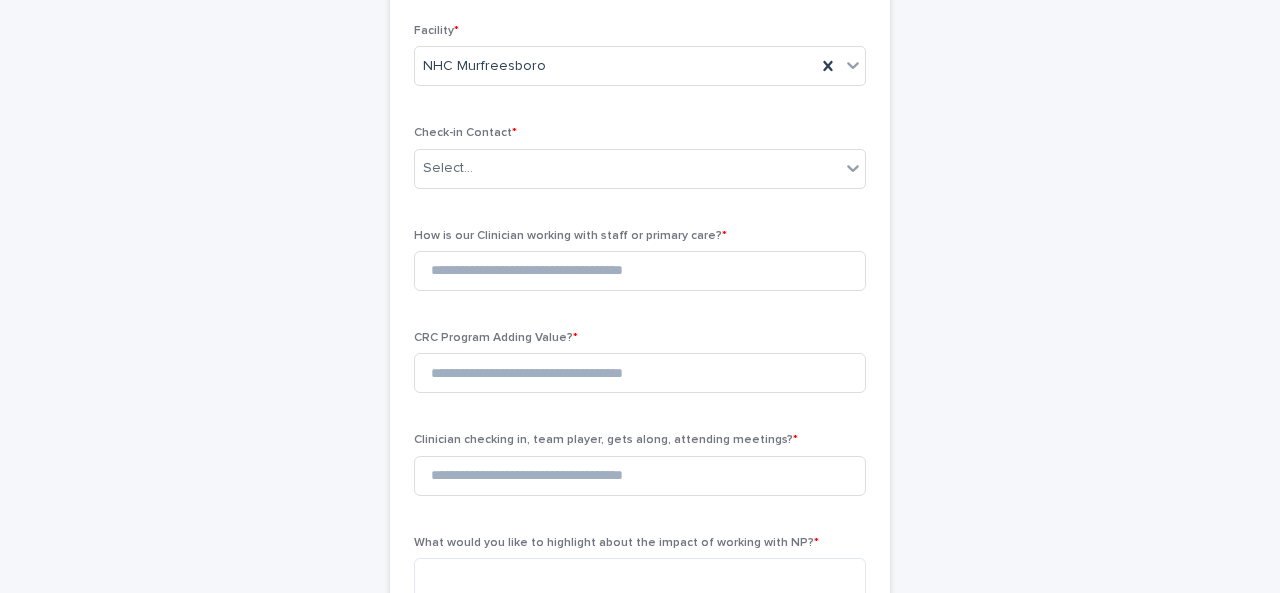 scroll, scrollTop: 274, scrollLeft: 0, axis: vertical 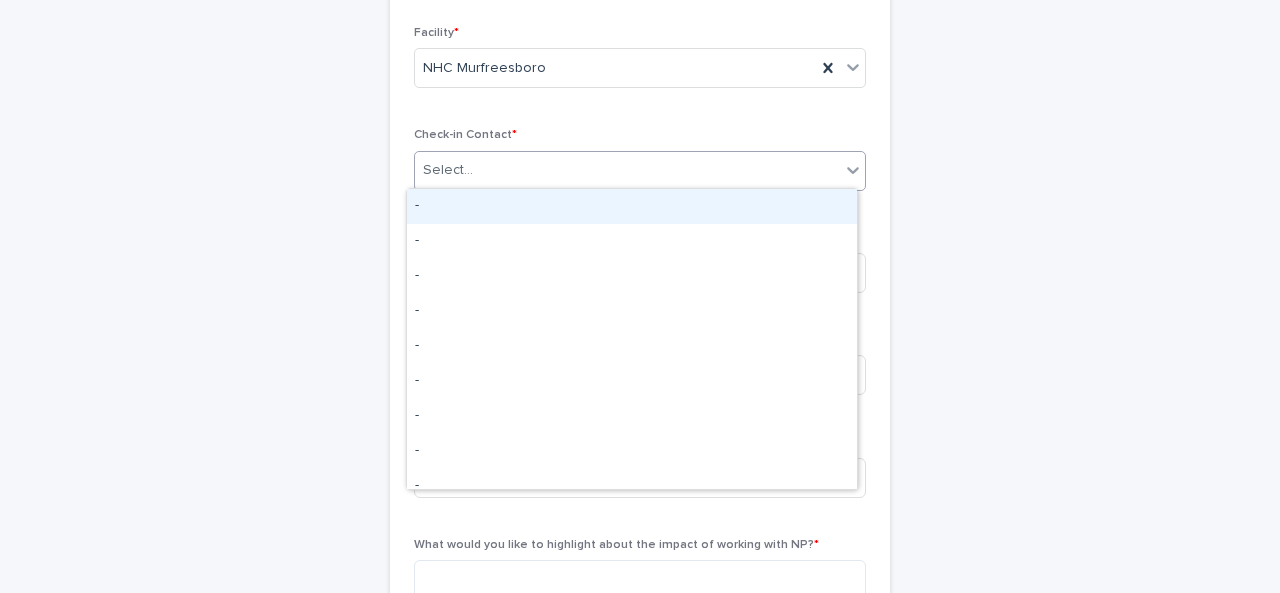 click on "Select..." at bounding box center (627, 170) 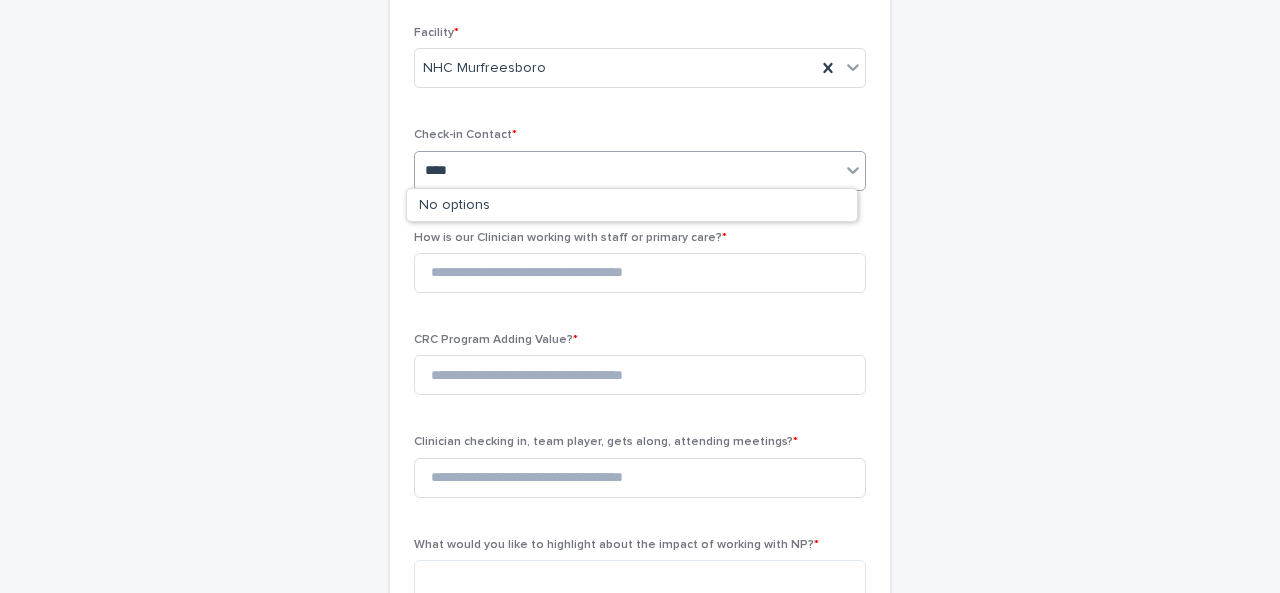 type on "*****" 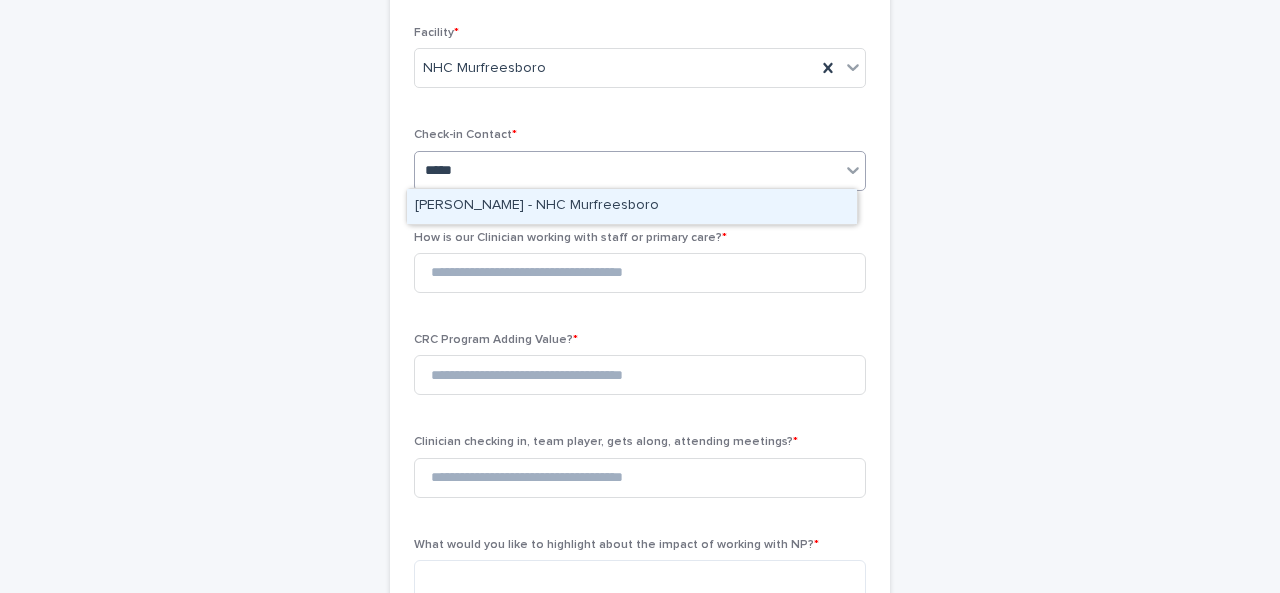 click on "[PERSON_NAME] - NHC Murfreesboro" at bounding box center [632, 206] 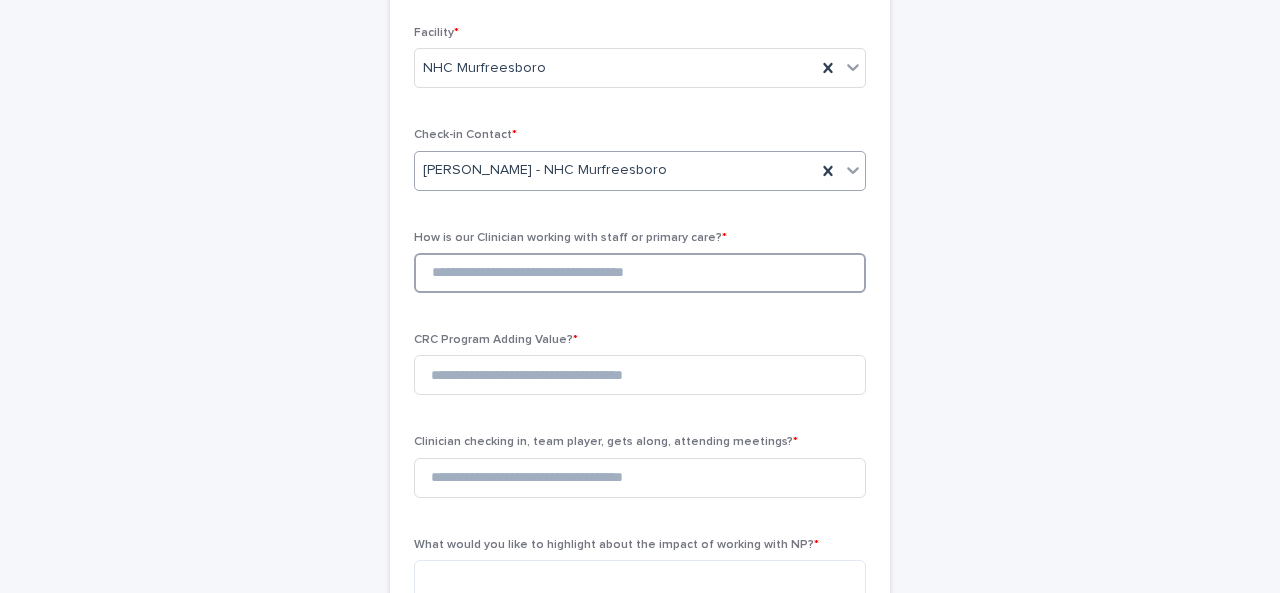 click at bounding box center (640, 273) 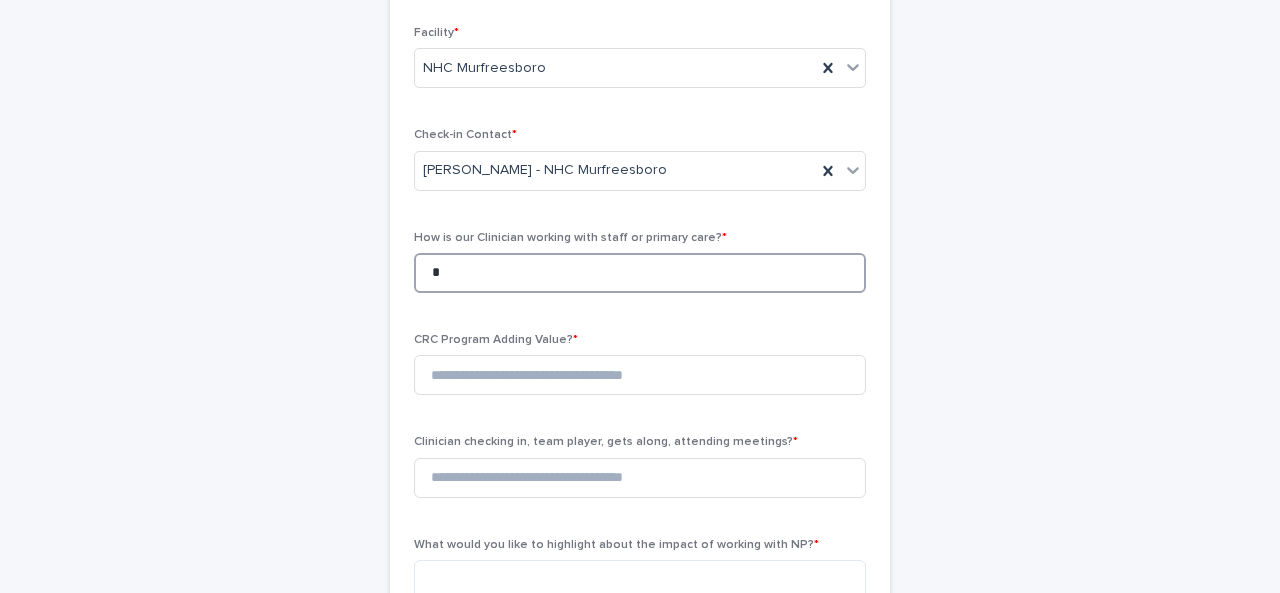 type on "*" 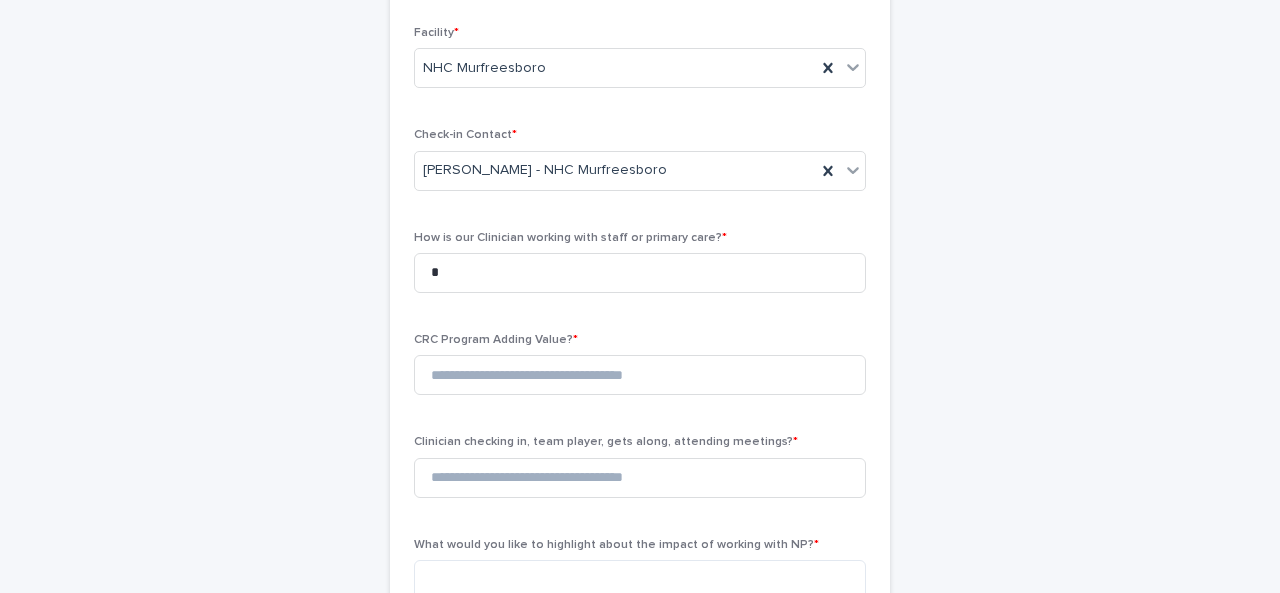 click on "CRC Program Adding Value? *" at bounding box center [640, 372] 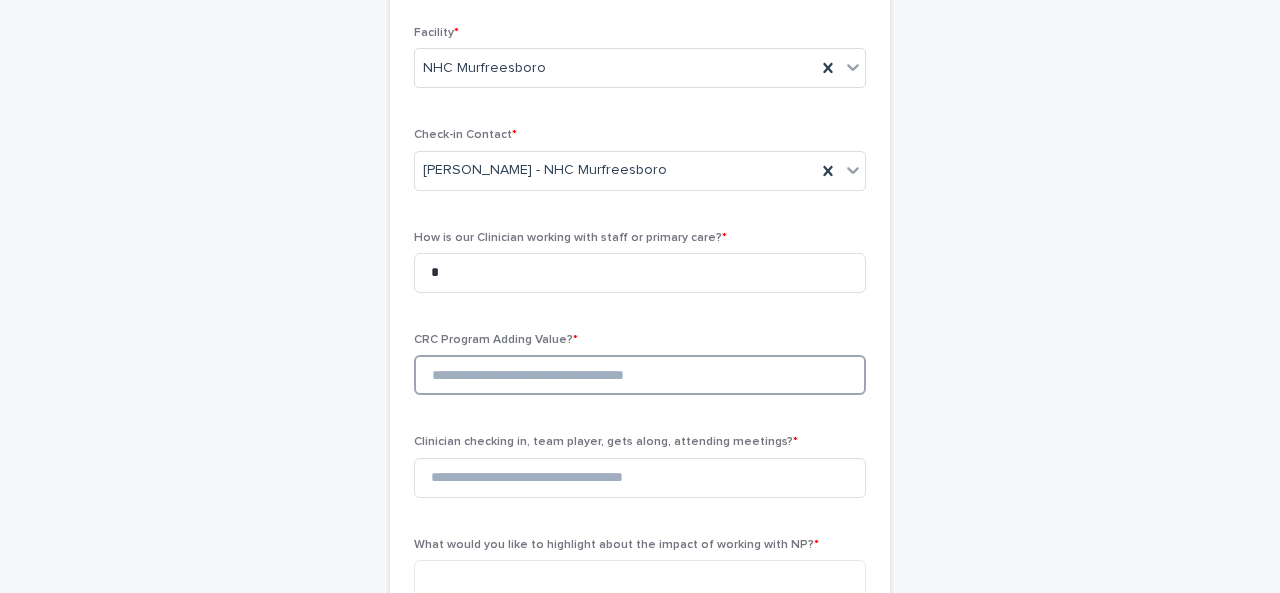 click at bounding box center [640, 375] 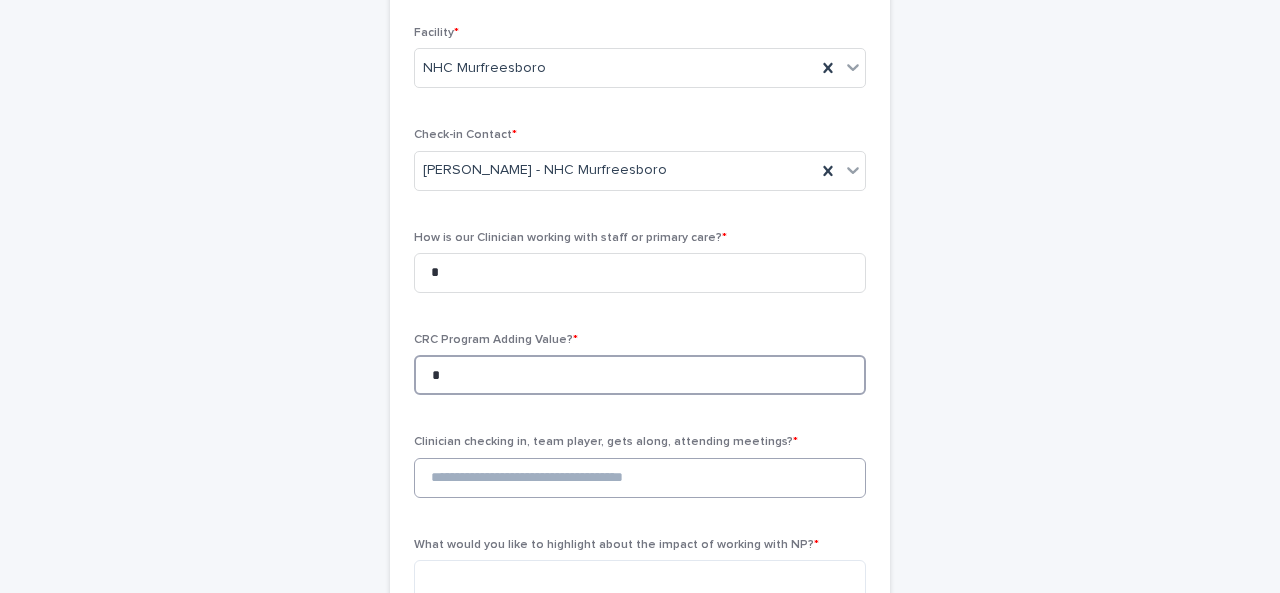 type on "*" 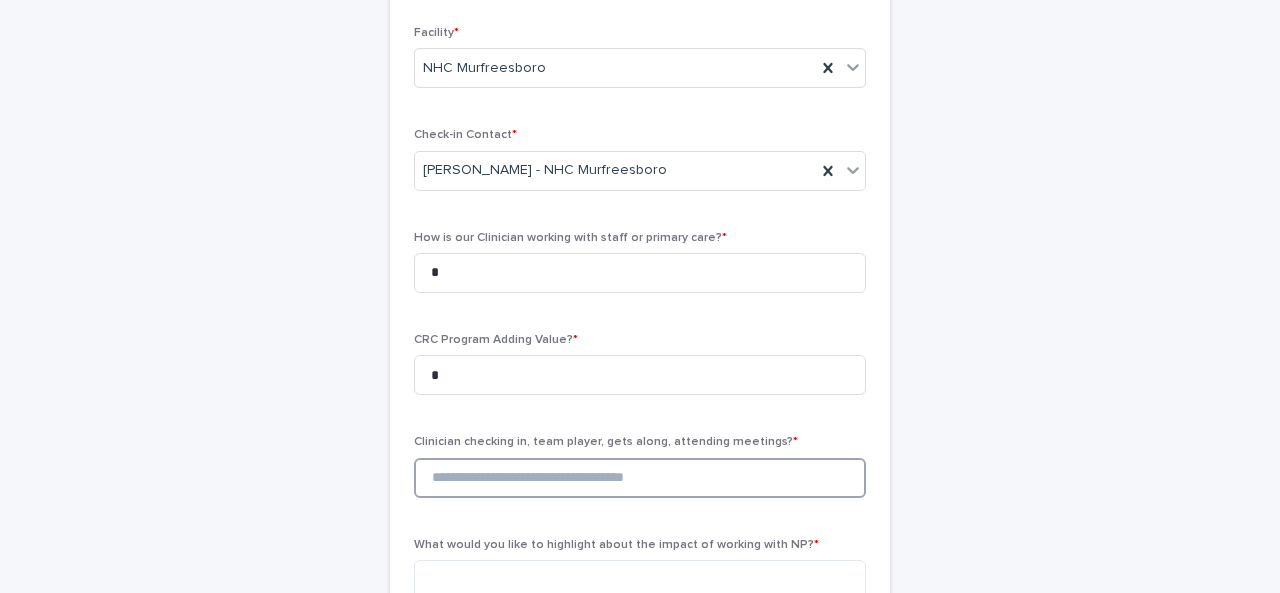 click at bounding box center [640, 478] 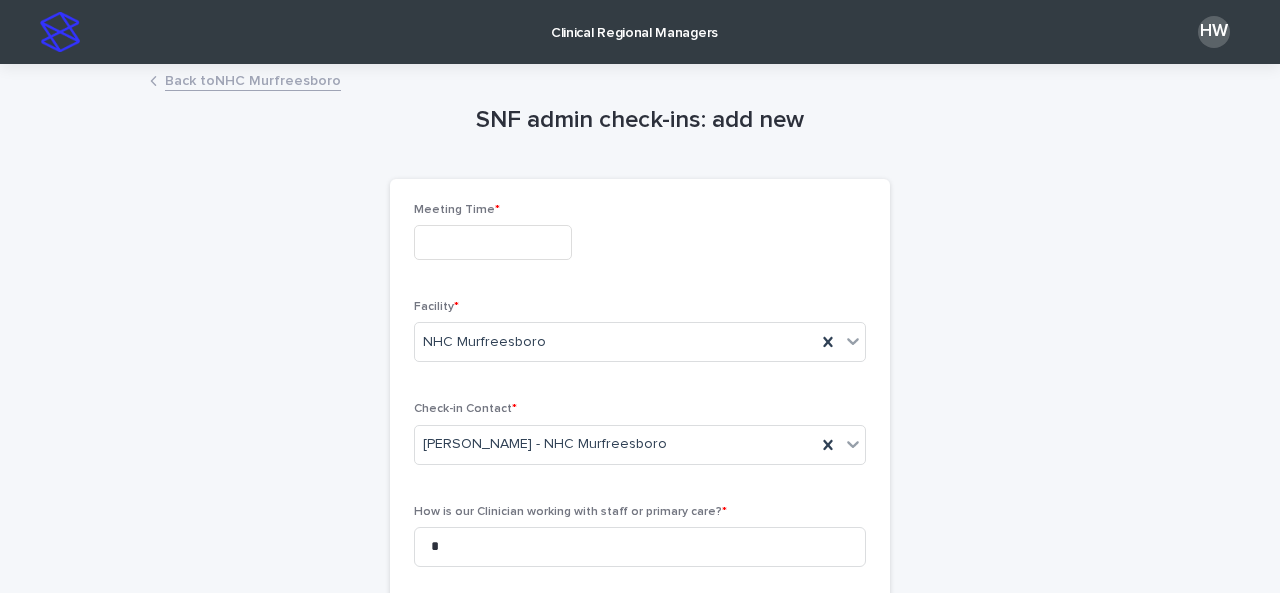 scroll, scrollTop: 2, scrollLeft: 0, axis: vertical 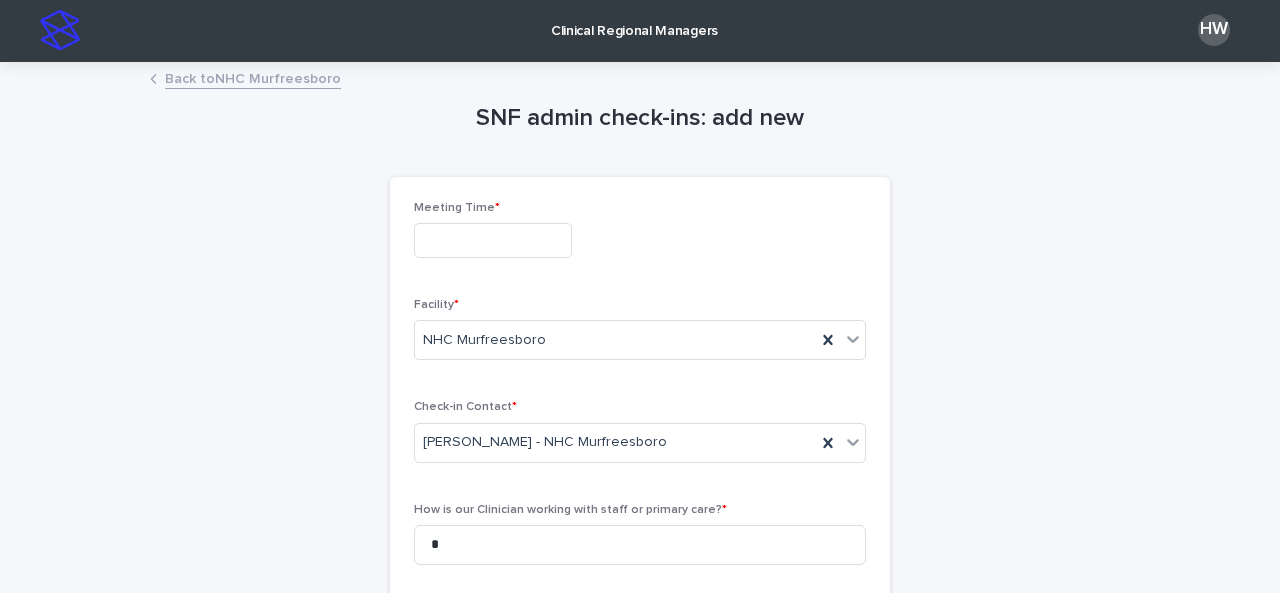 type on "*" 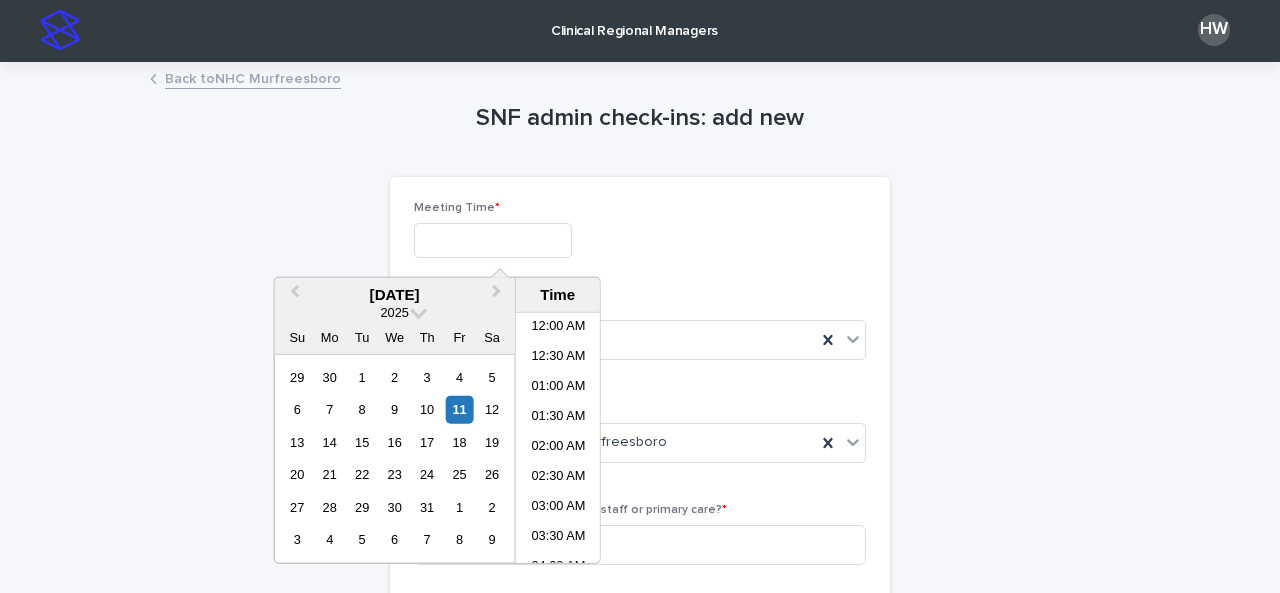 scroll, scrollTop: 580, scrollLeft: 0, axis: vertical 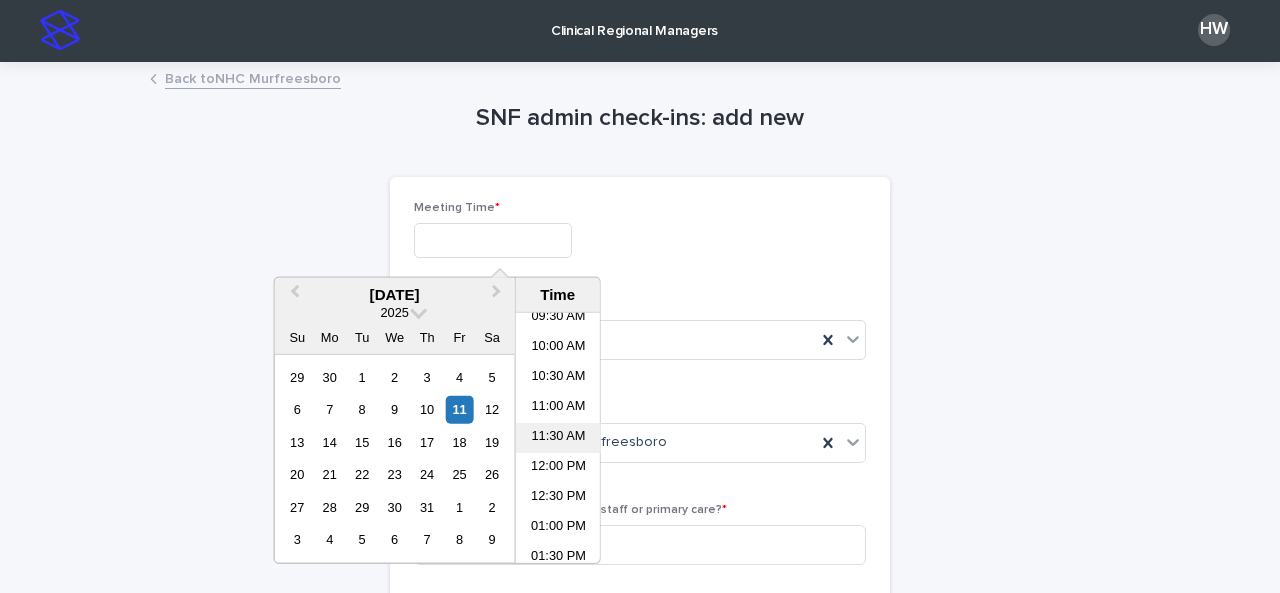 click on "11:30 AM" at bounding box center [558, 438] 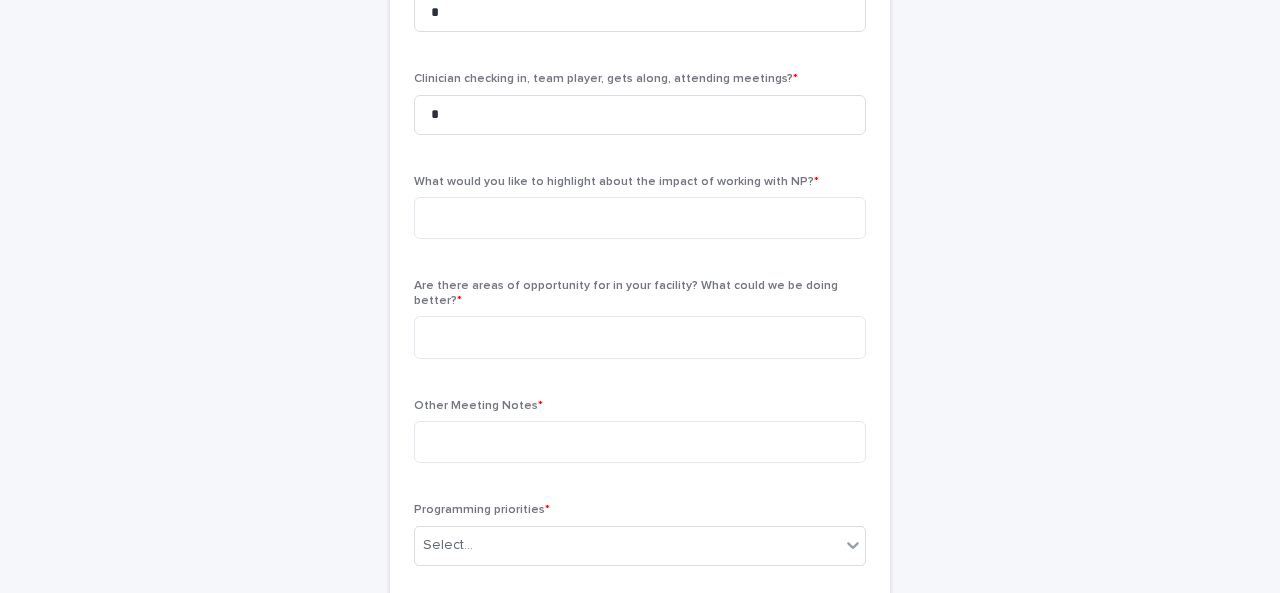 scroll, scrollTop: 680, scrollLeft: 0, axis: vertical 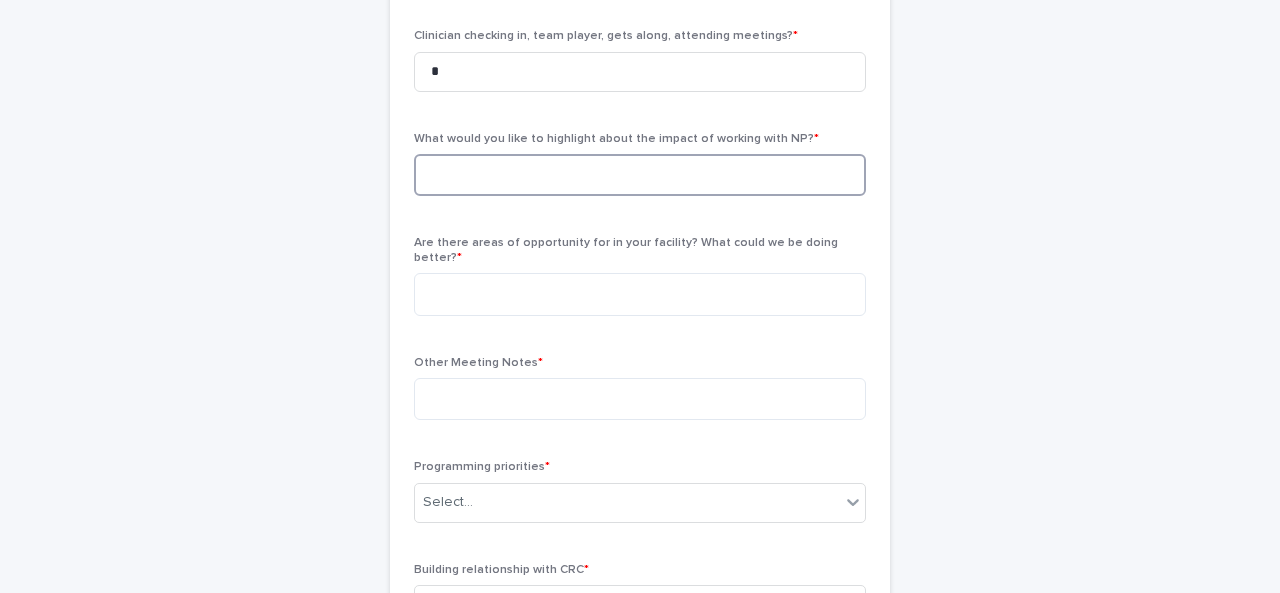 click at bounding box center (640, 175) 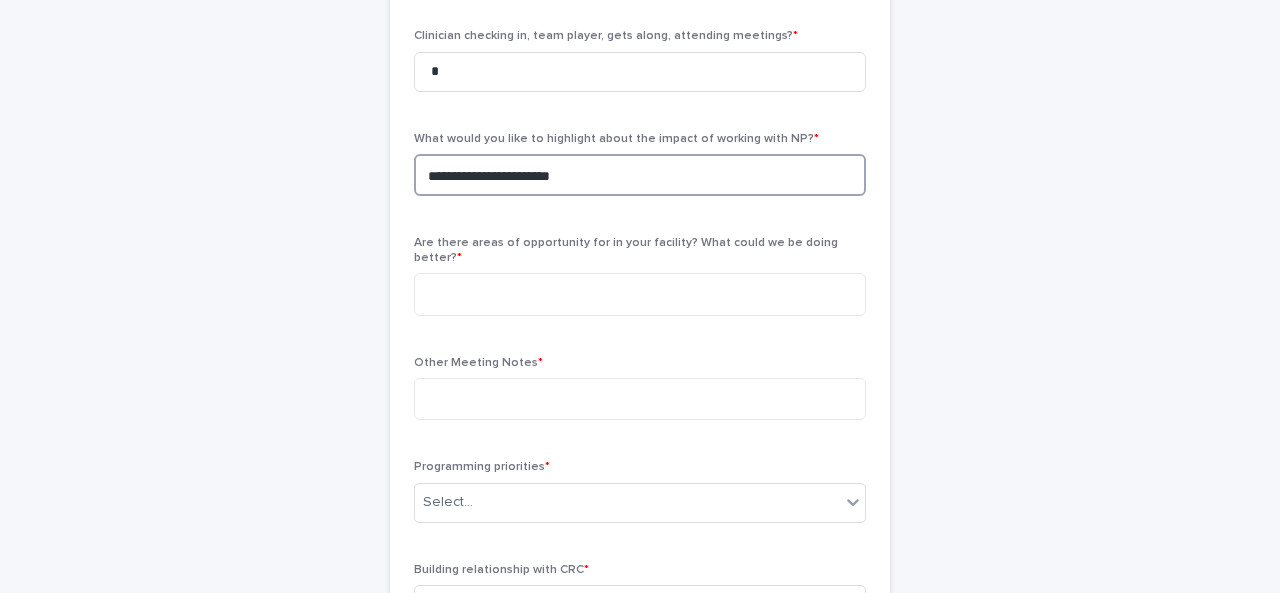 type on "**********" 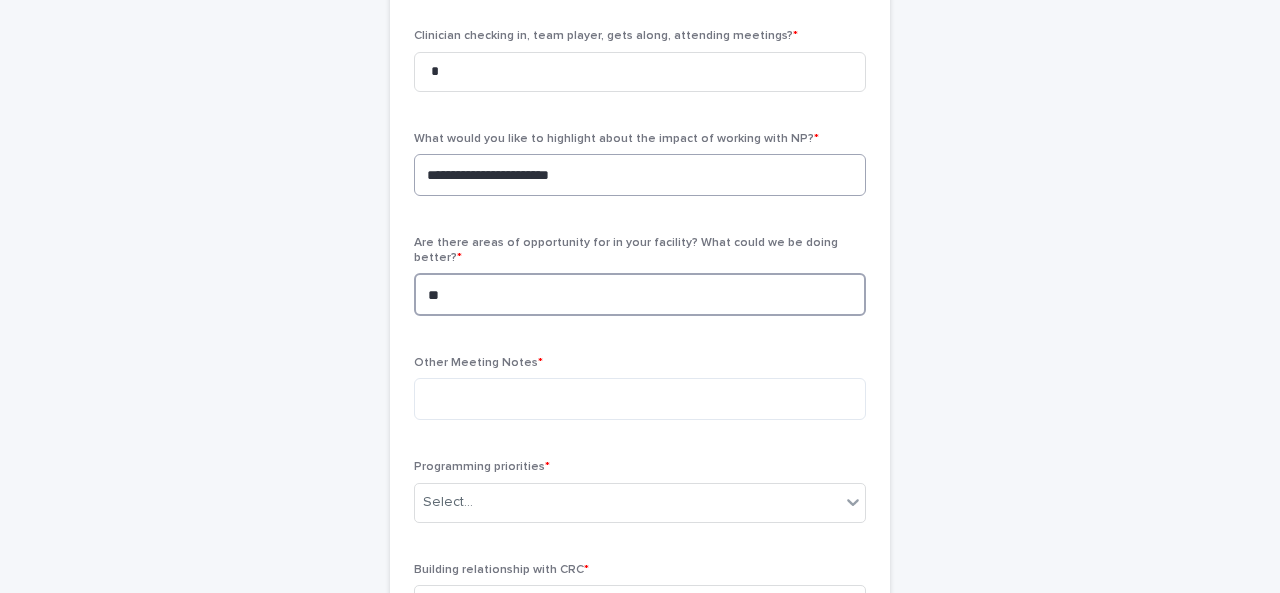 type on "*" 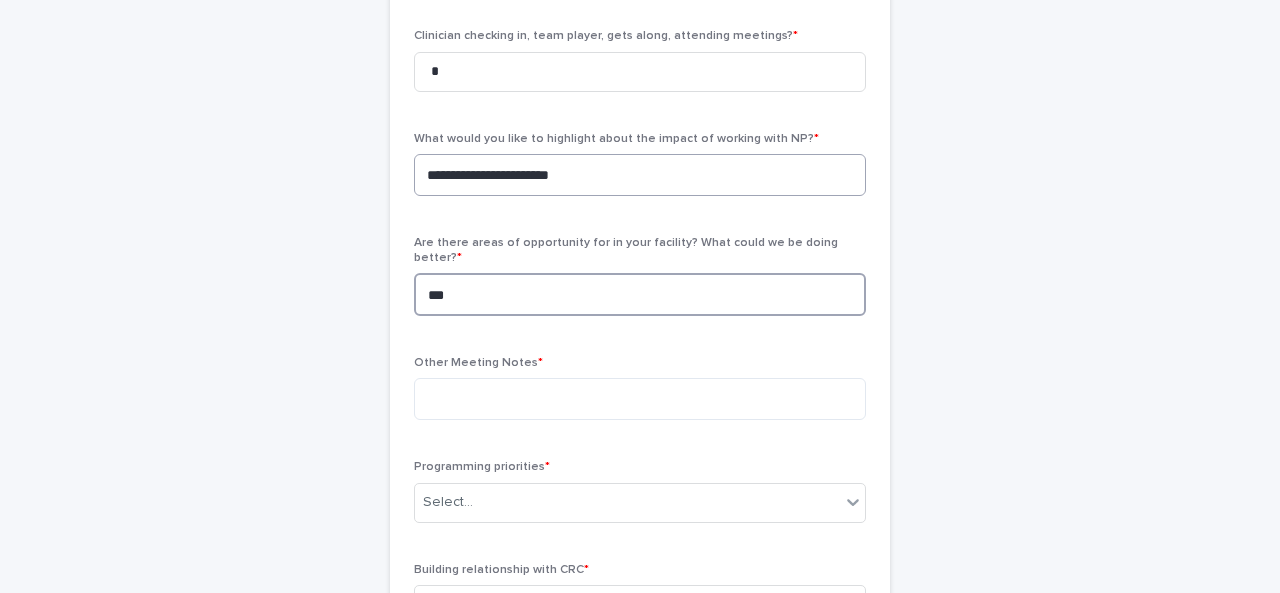 type on "***" 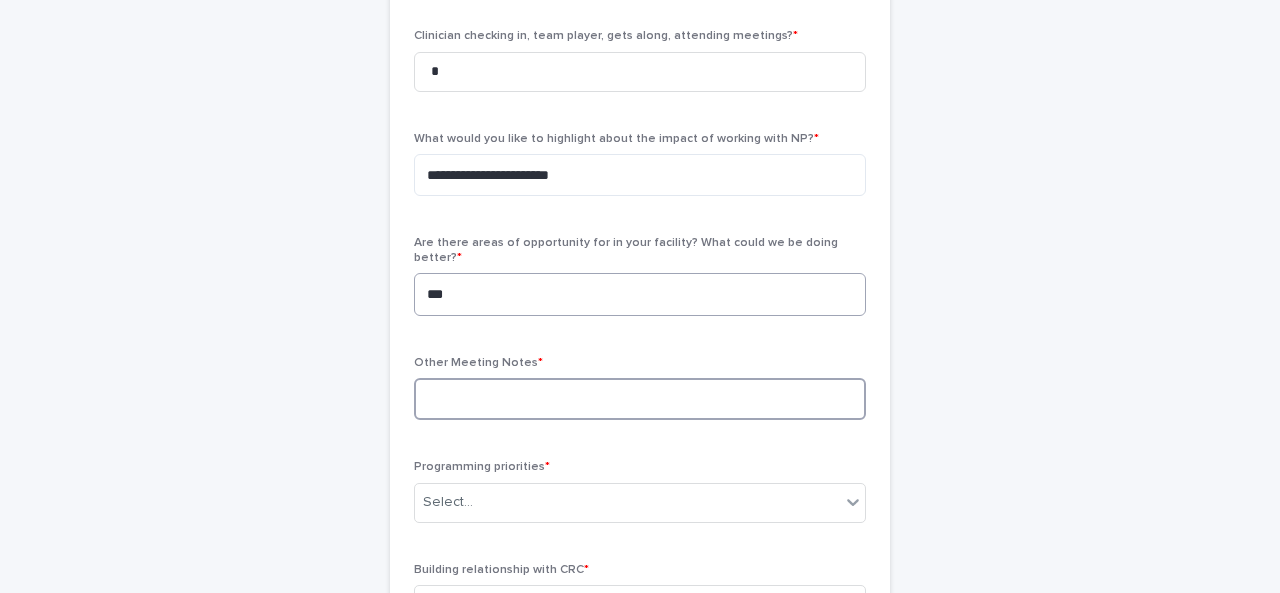 paste on "**********" 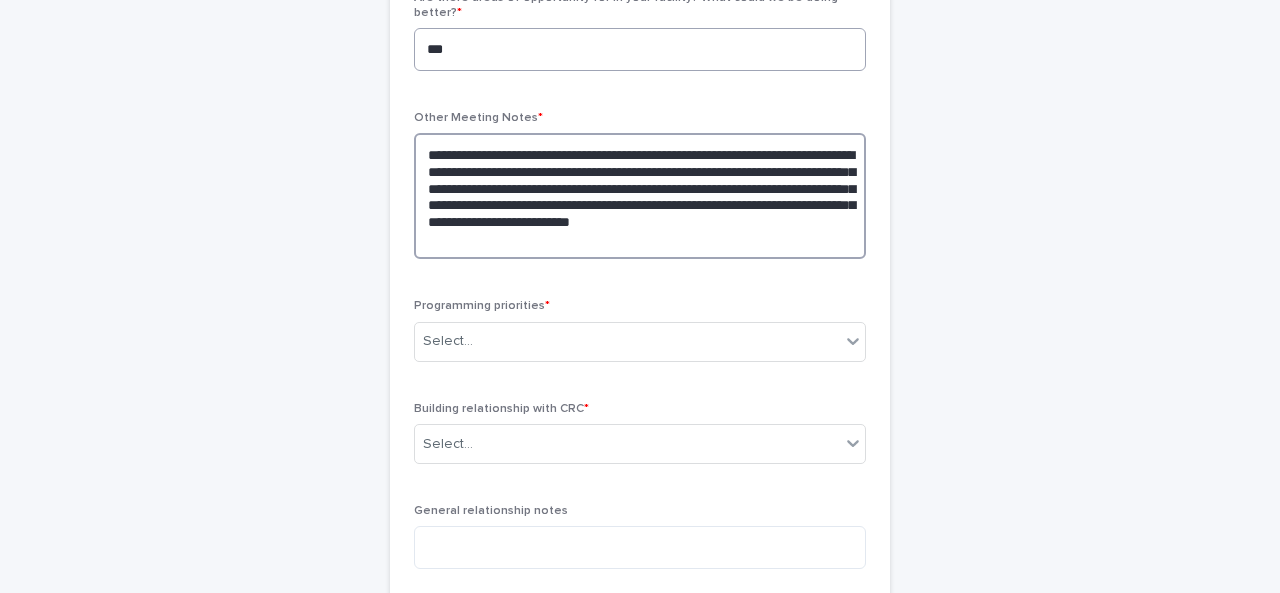scroll, scrollTop: 918, scrollLeft: 0, axis: vertical 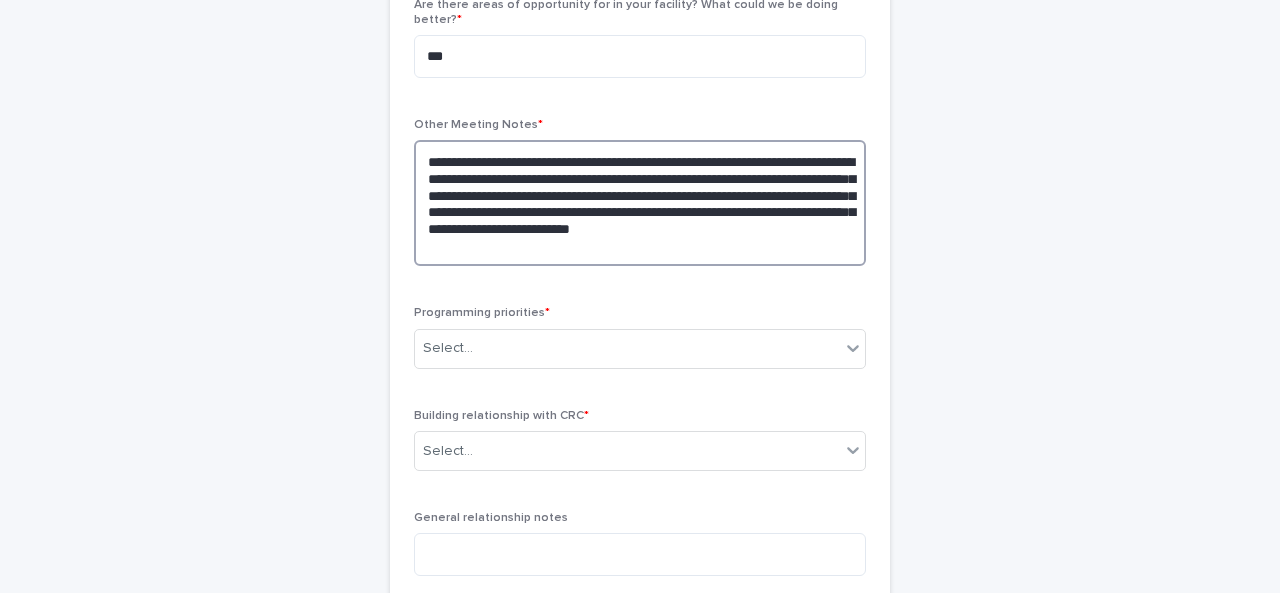click on "**********" at bounding box center [640, 203] 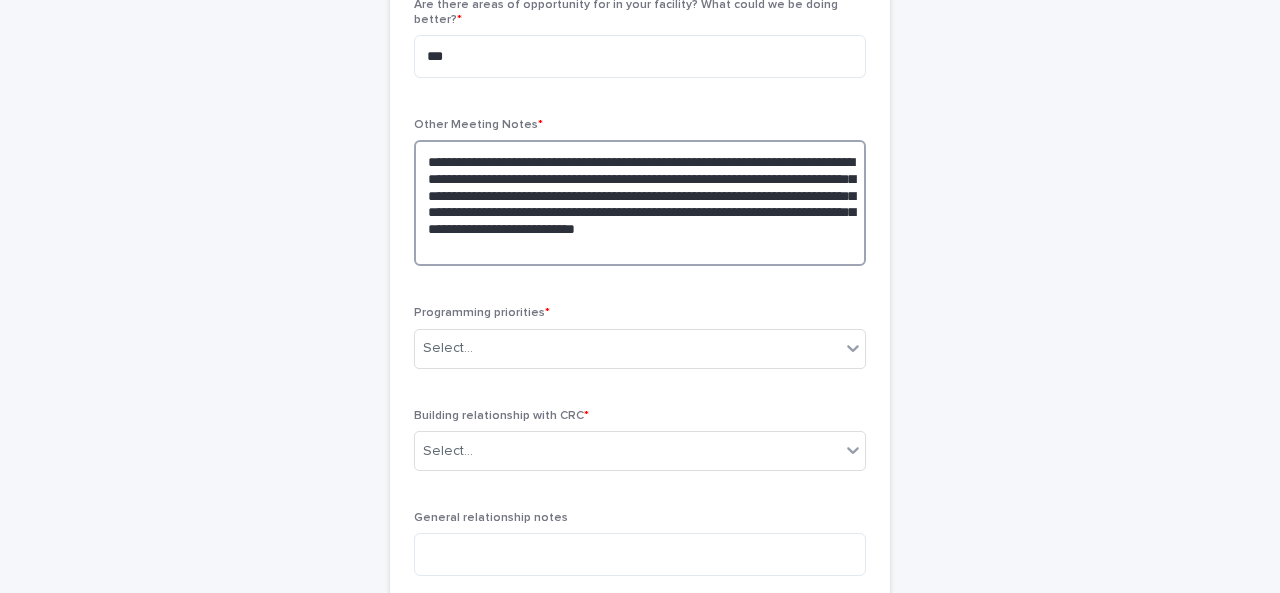 drag, startPoint x: 714, startPoint y: 226, endPoint x: 719, endPoint y: 215, distance: 12.083046 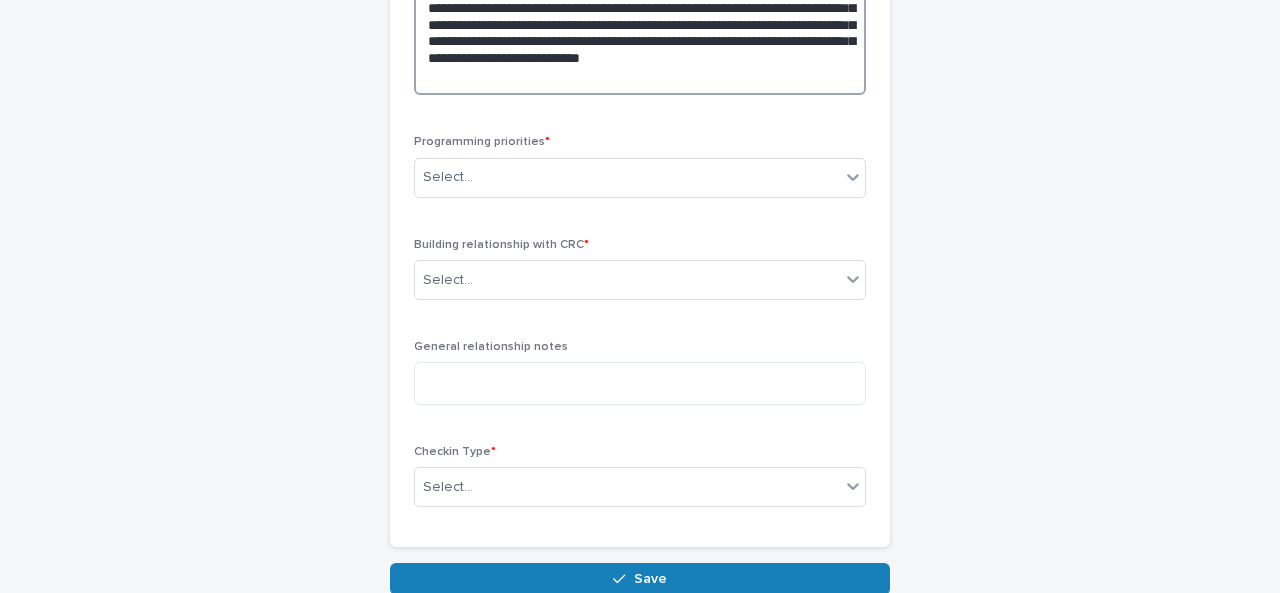 scroll, scrollTop: 1090, scrollLeft: 0, axis: vertical 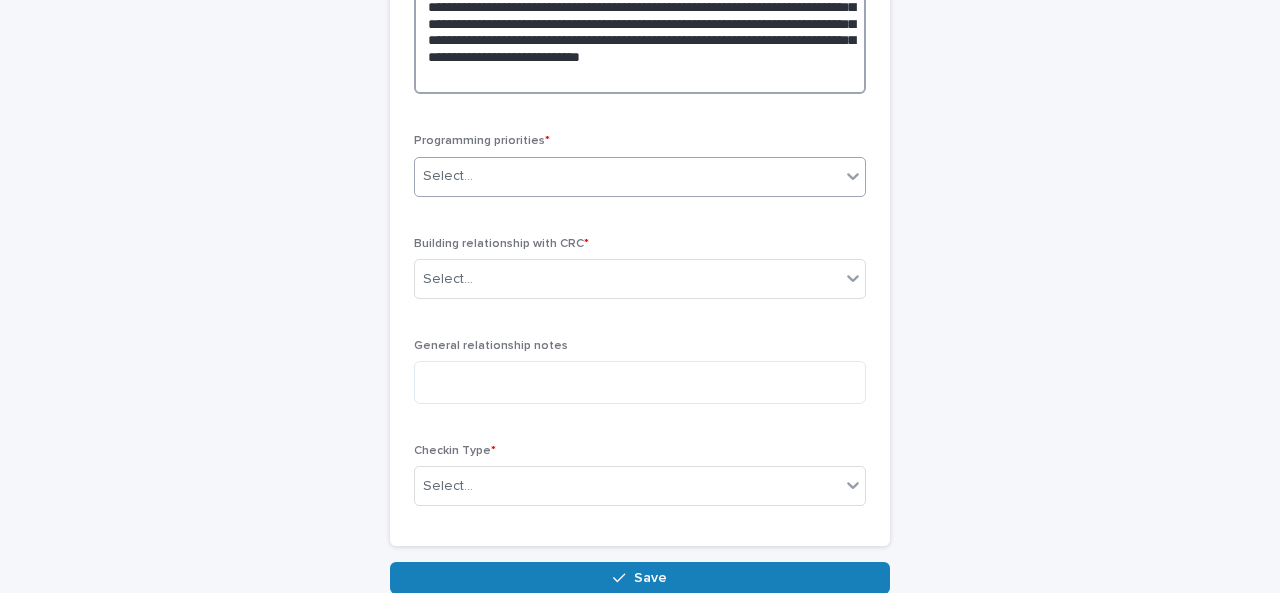 type on "**********" 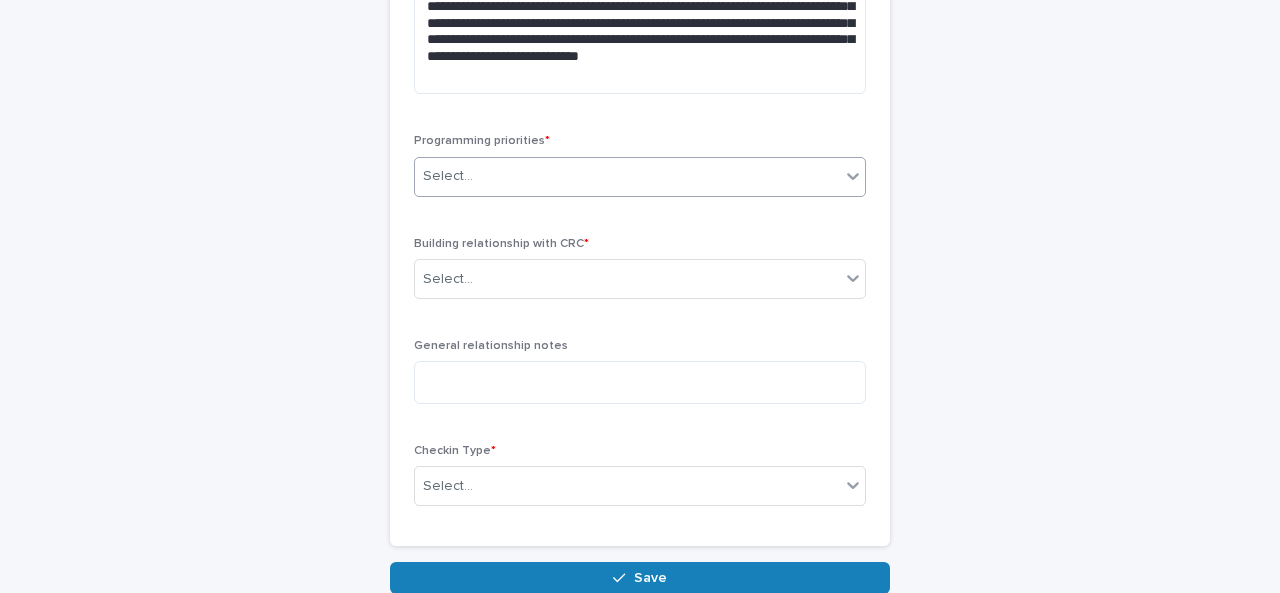 click on "Select..." at bounding box center [627, 176] 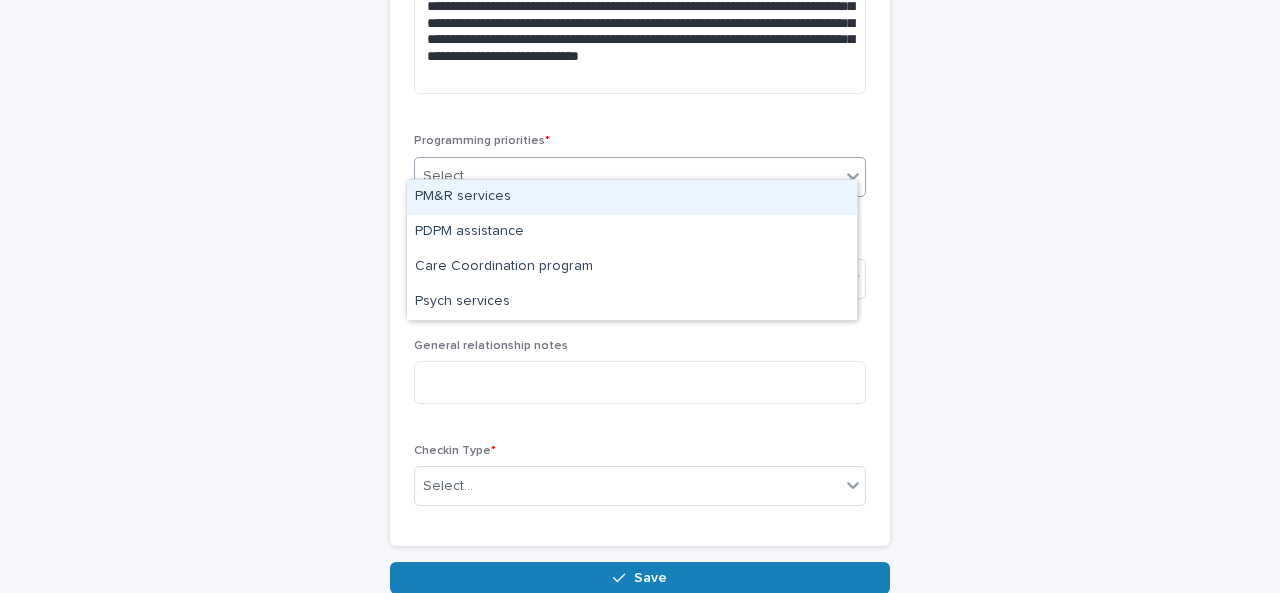click on "PM&R services" at bounding box center [632, 197] 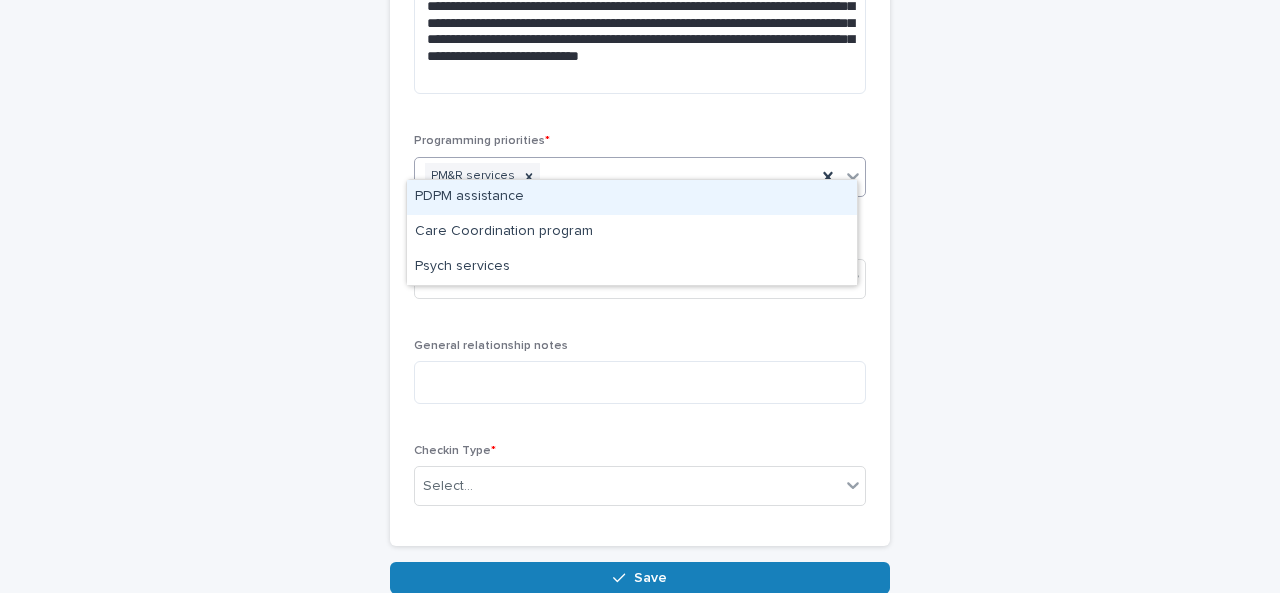click on "PM&R services" at bounding box center [615, 176] 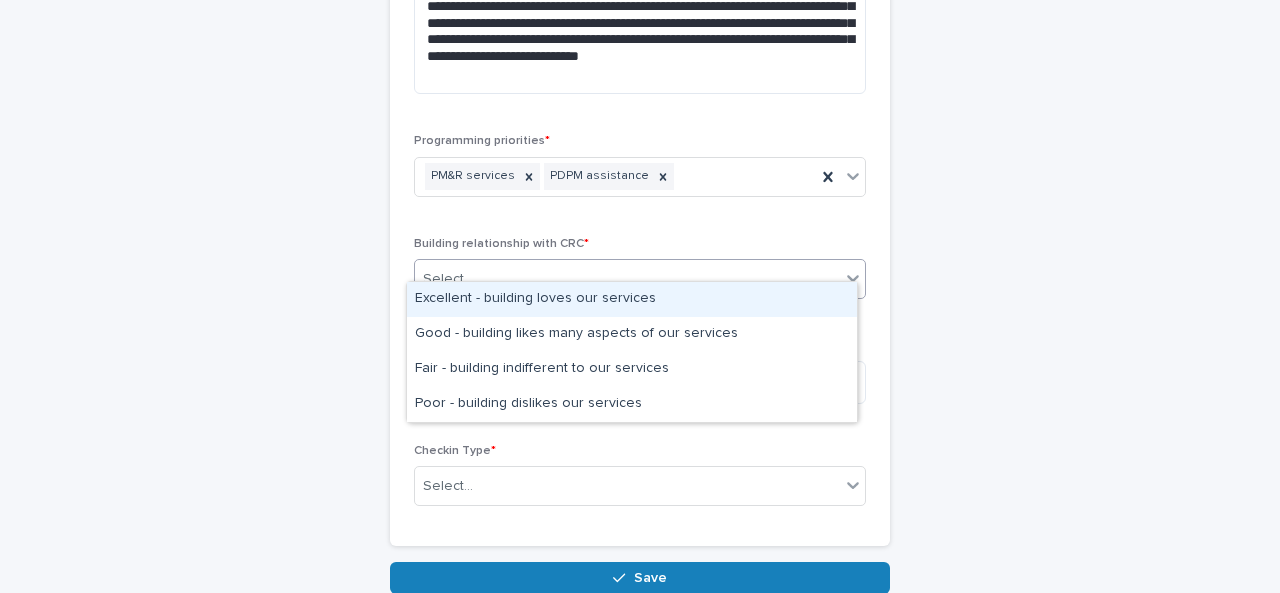 click on "Select..." at bounding box center (627, 279) 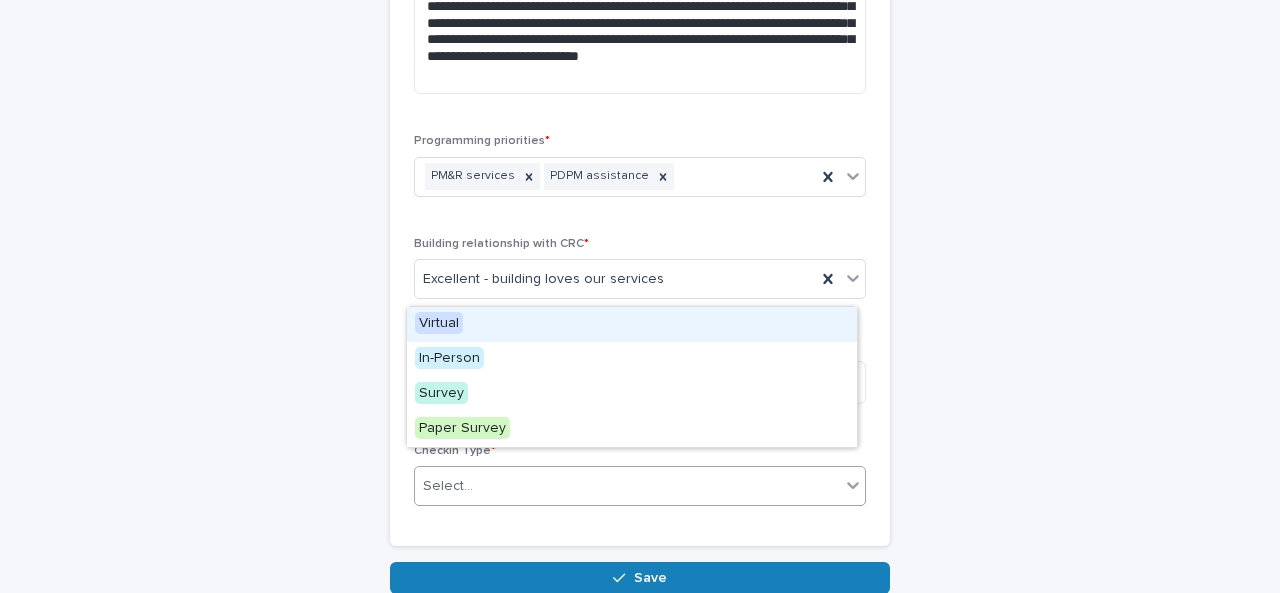 click on "Select..." at bounding box center [448, 486] 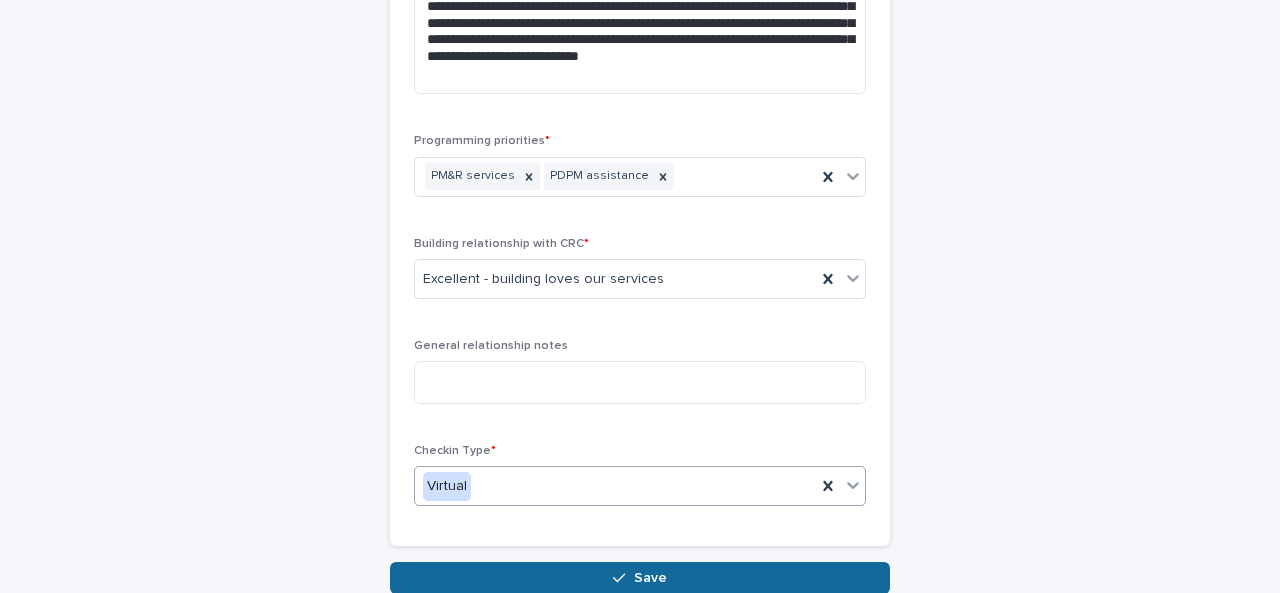 click on "Save" at bounding box center (640, 578) 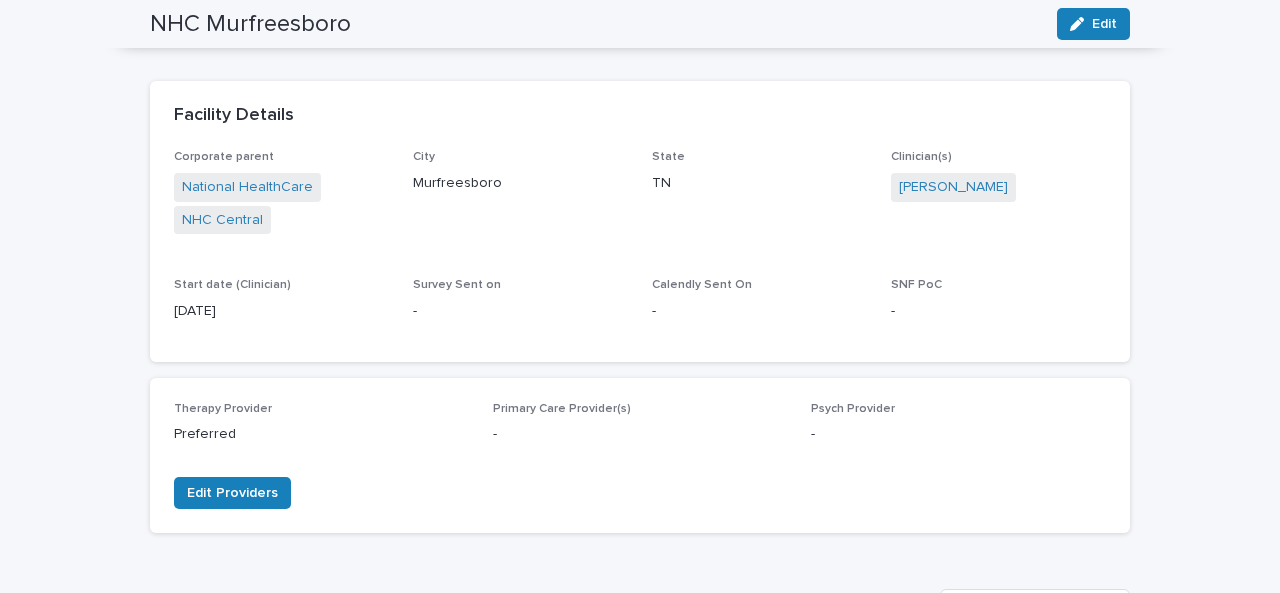 scroll, scrollTop: 0, scrollLeft: 0, axis: both 